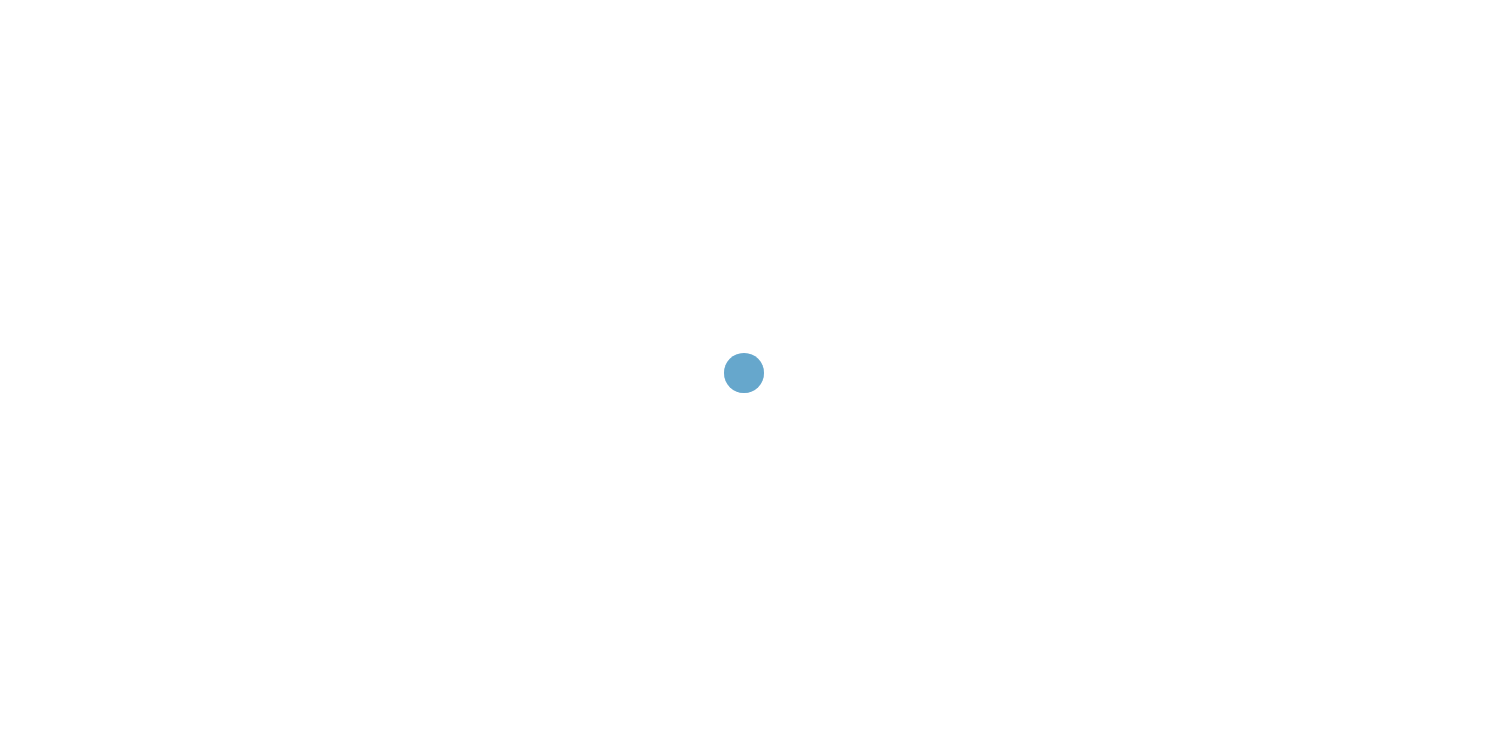 scroll, scrollTop: 0, scrollLeft: 0, axis: both 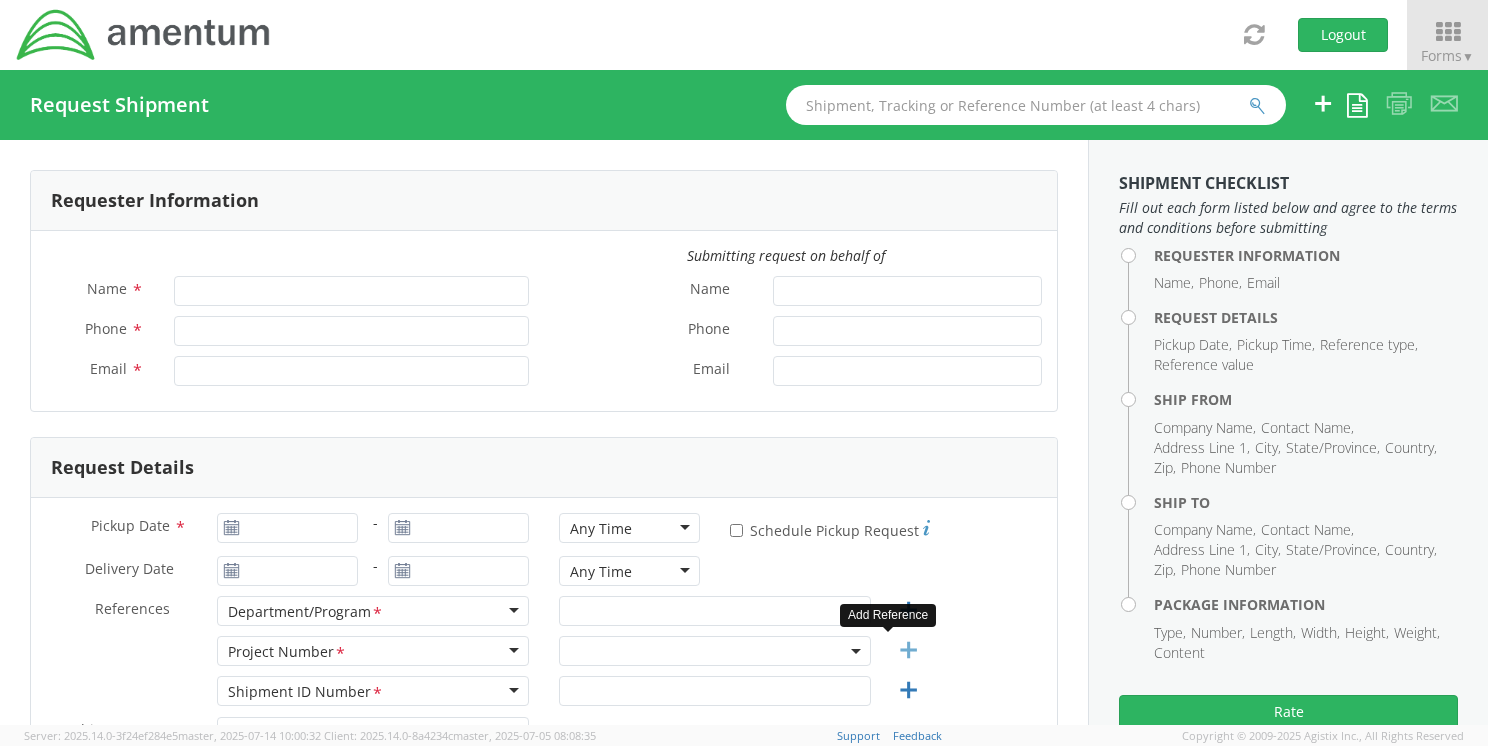 type on "[FIRST] [LAST]" 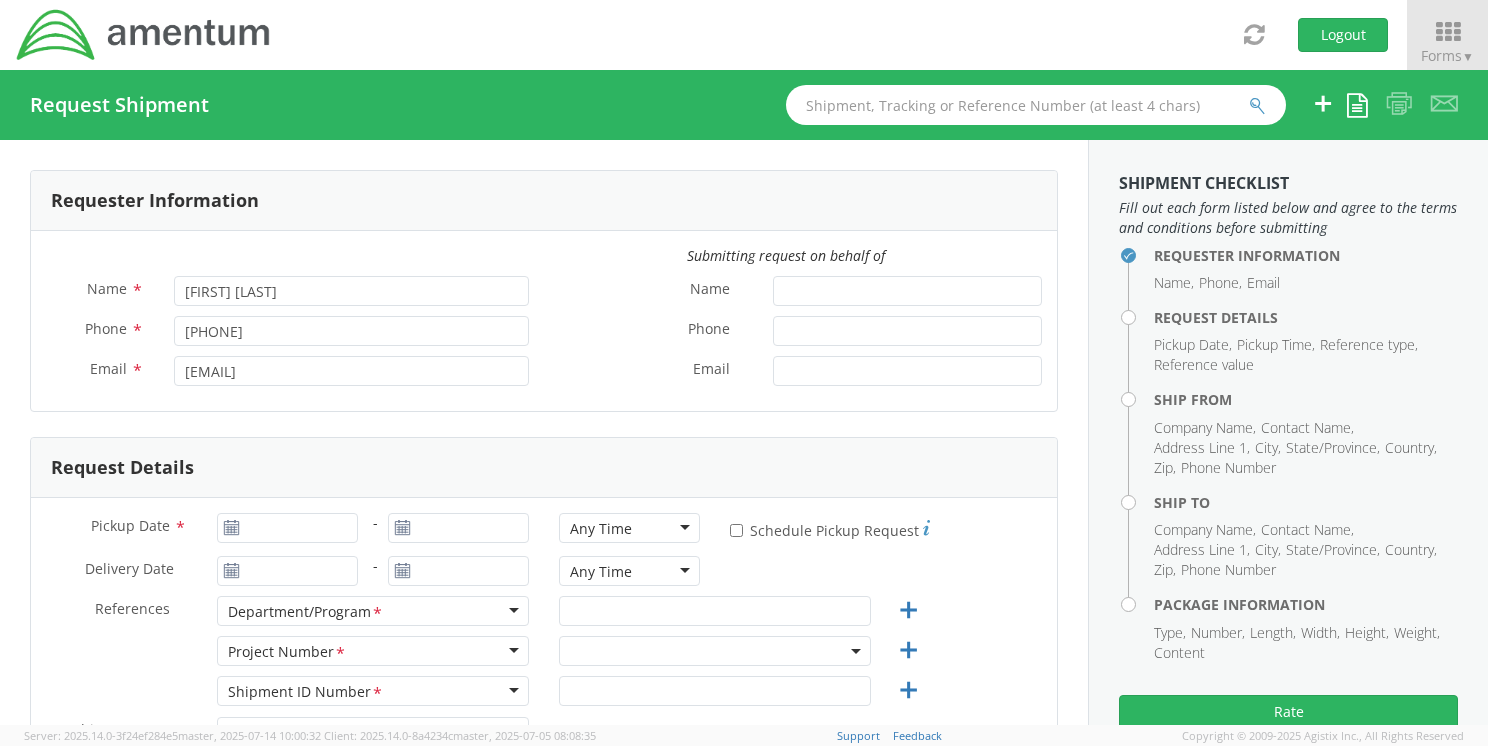 select on "7448.014.002.ODCPMO.IQ" 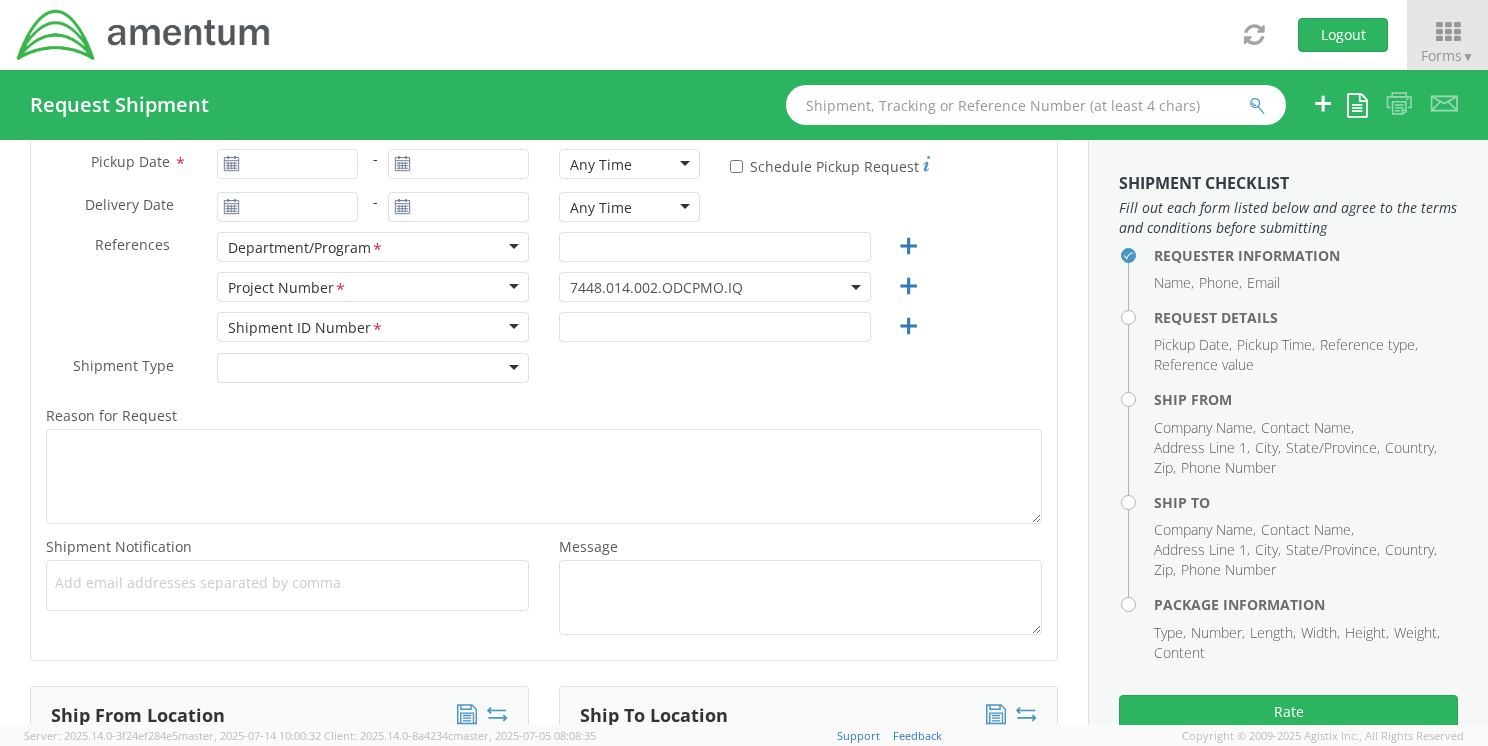 scroll, scrollTop: 292, scrollLeft: 0, axis: vertical 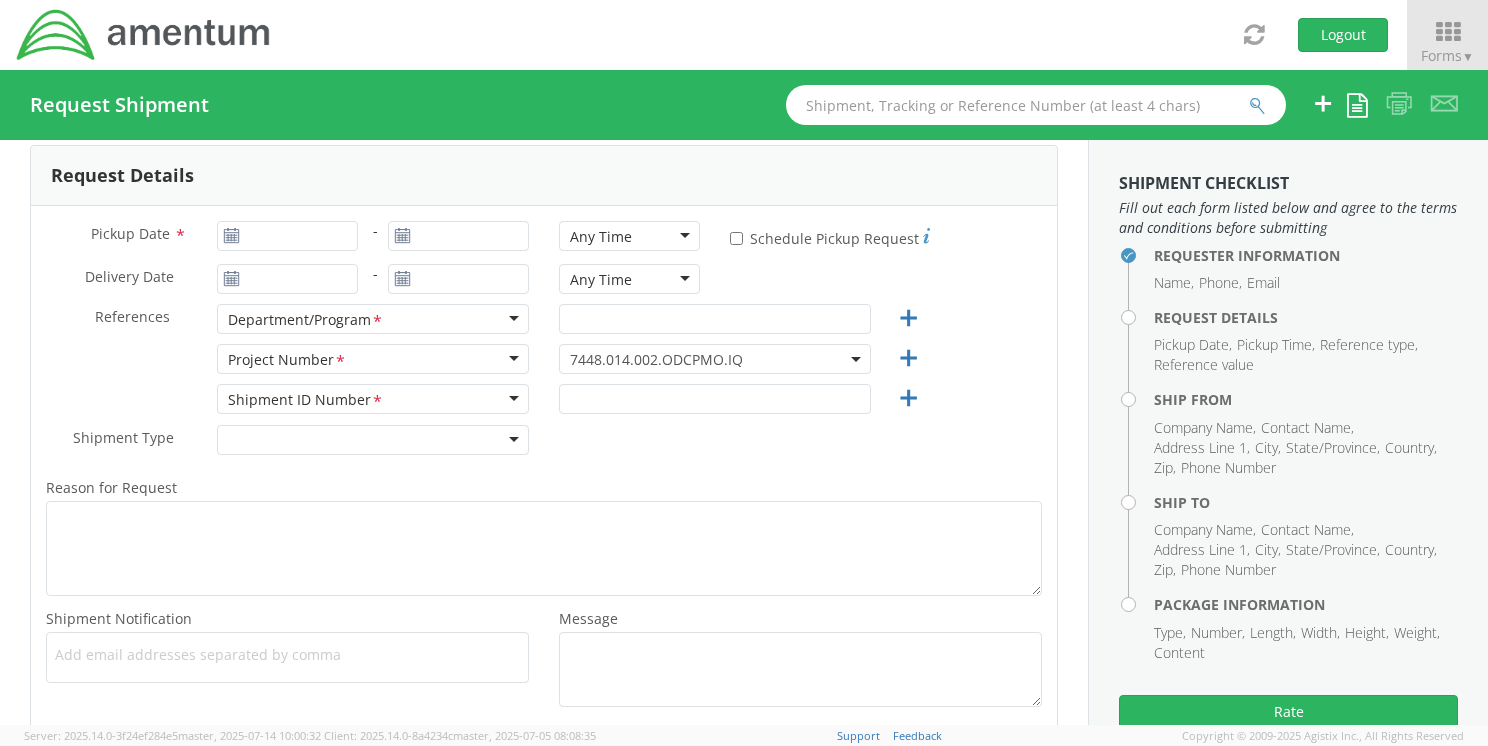 click 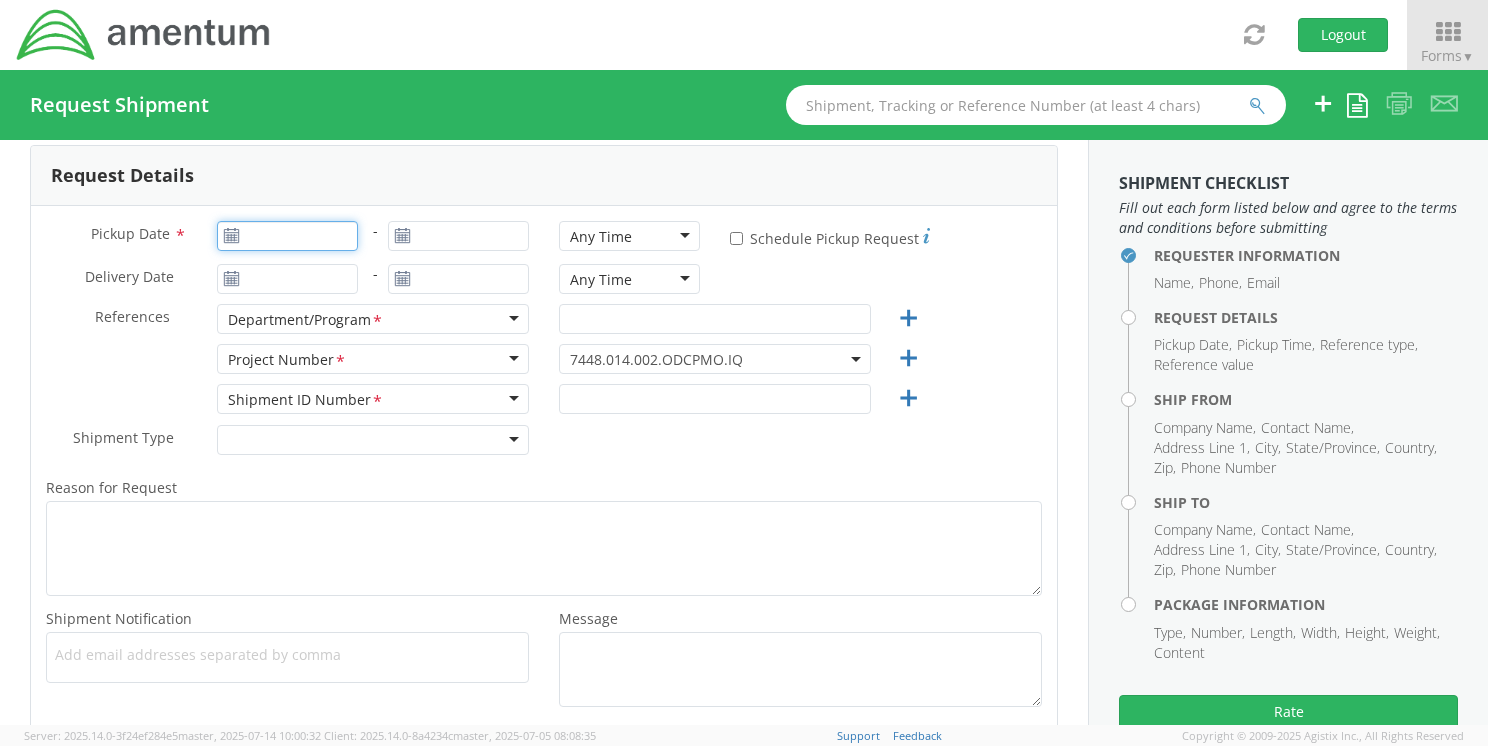 type on "07/15/2025" 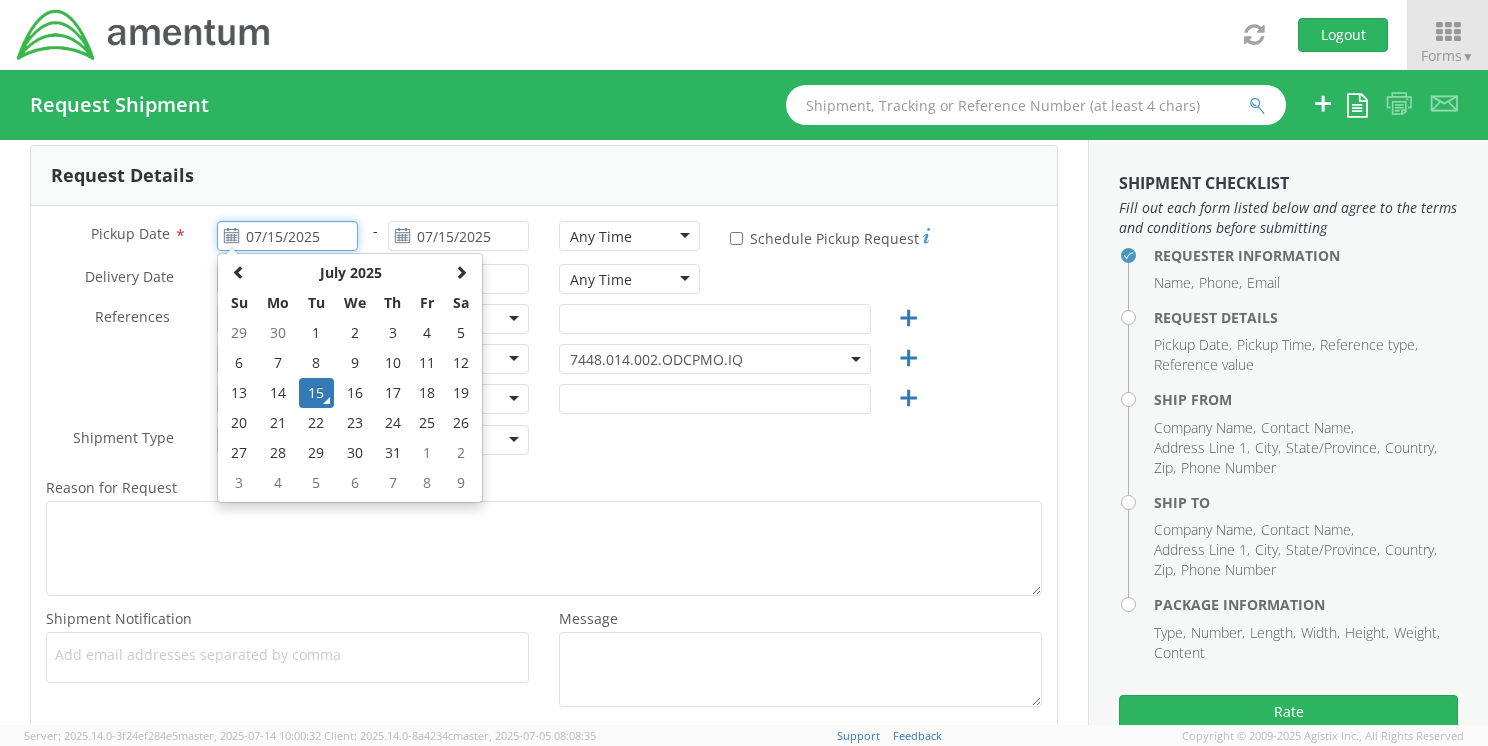 click on "07/15/2025" at bounding box center [287, 236] 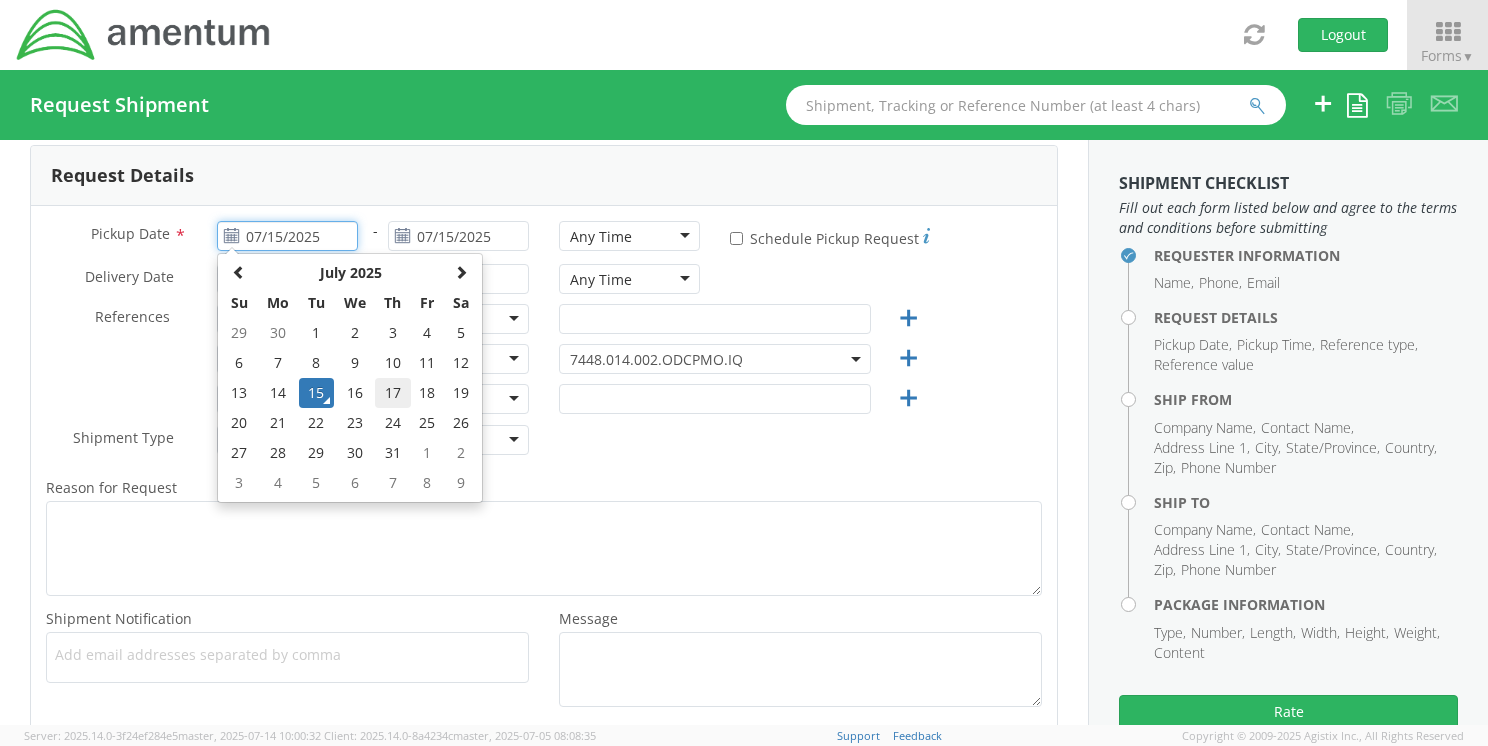 click on "17" at bounding box center [392, 393] 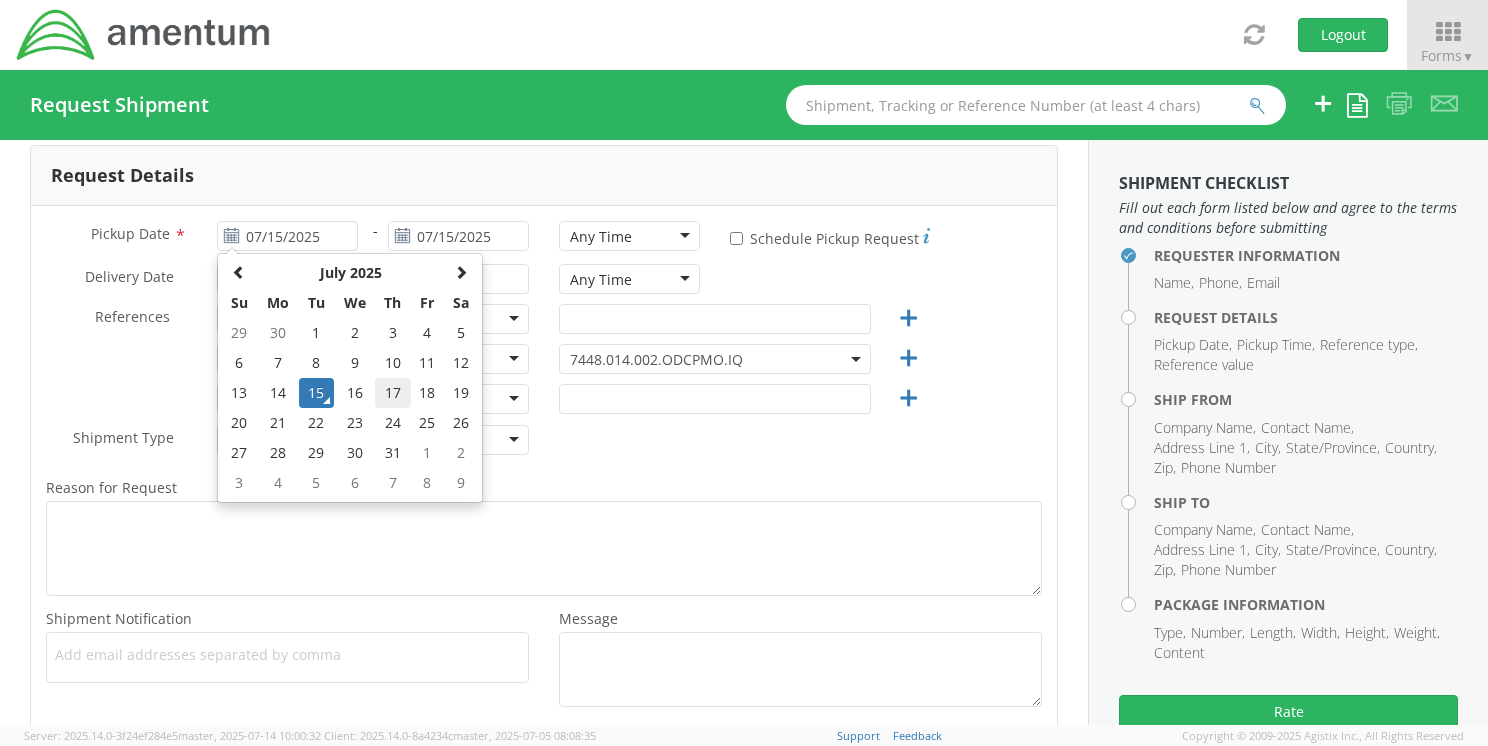 type on "07/17/2025" 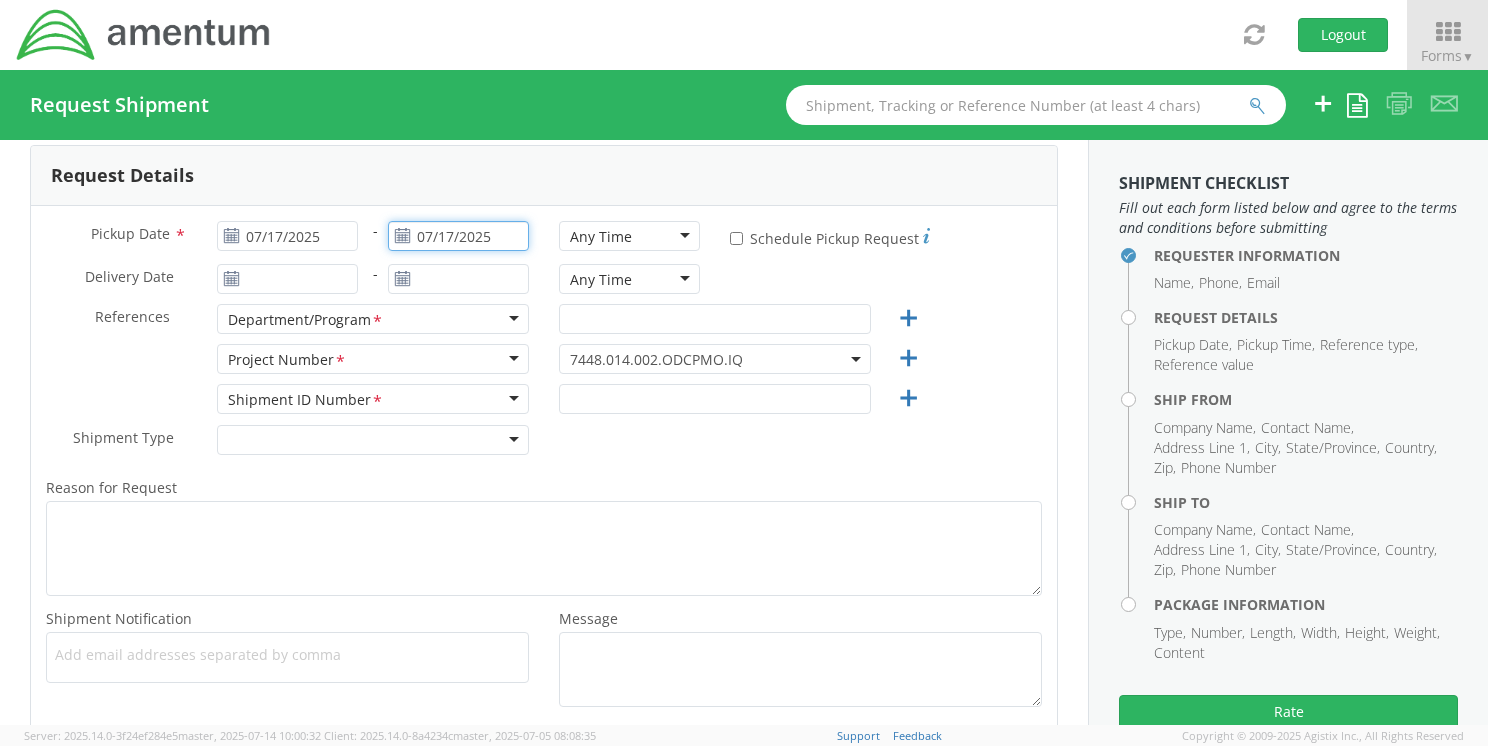 click on "07/17/2025" at bounding box center [458, 236] 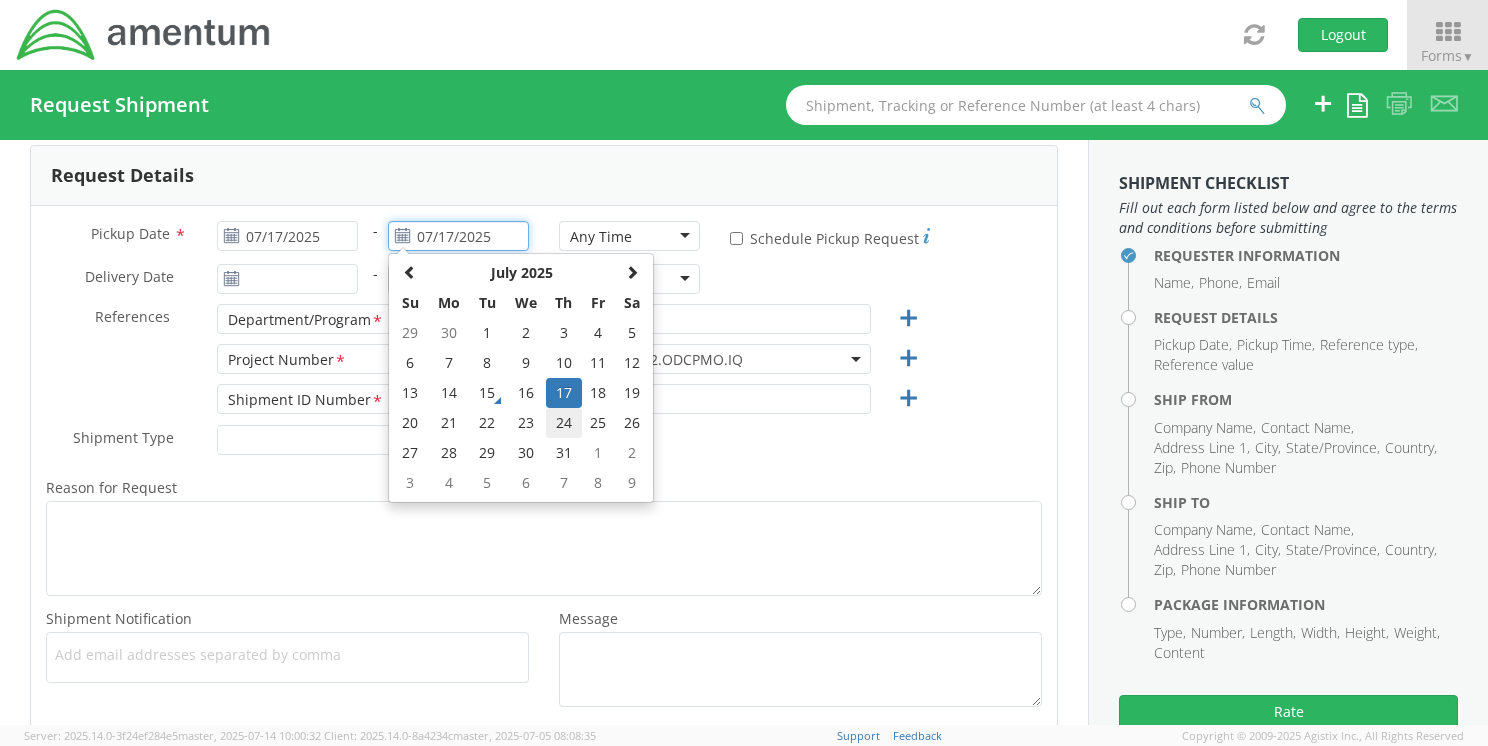 click on "24" at bounding box center (563, 423) 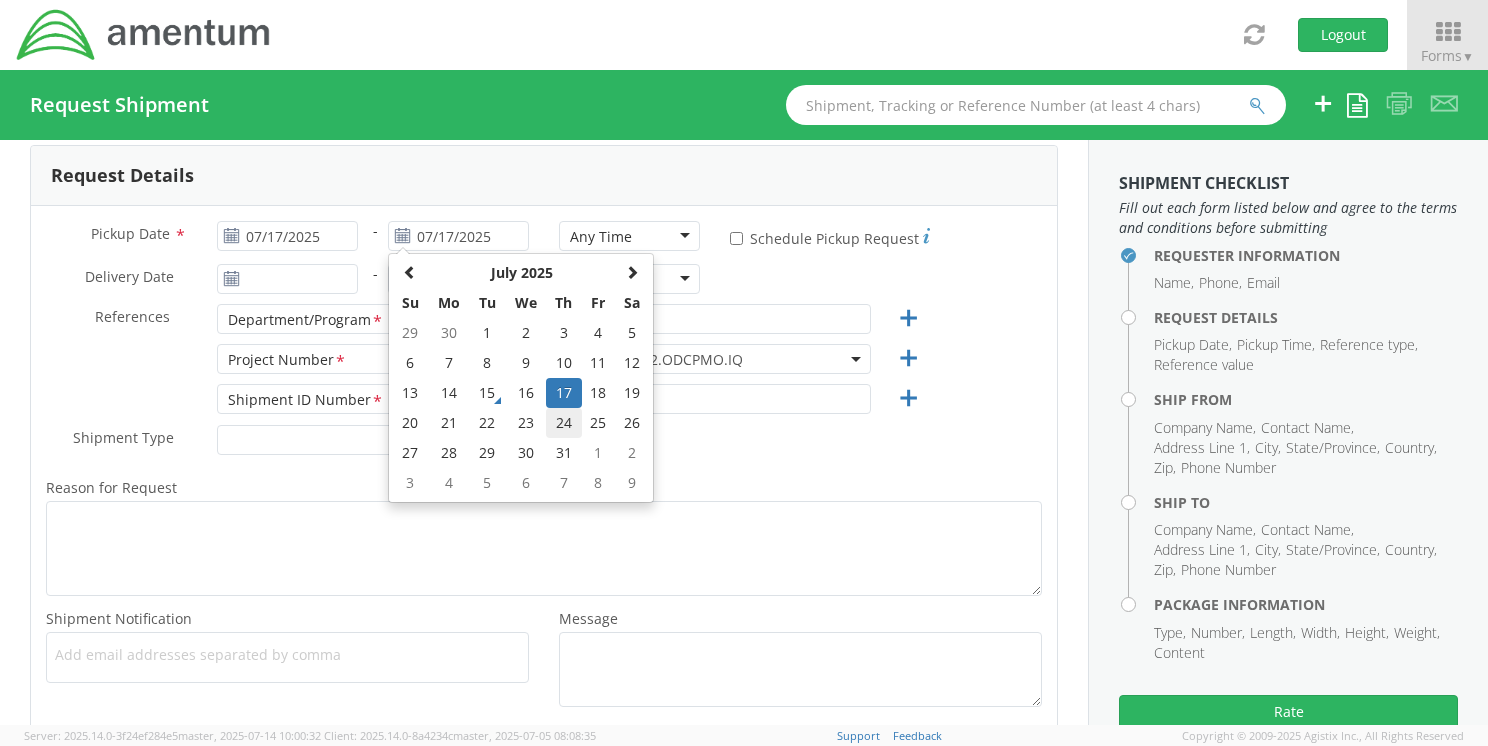 type on "[DATE]" 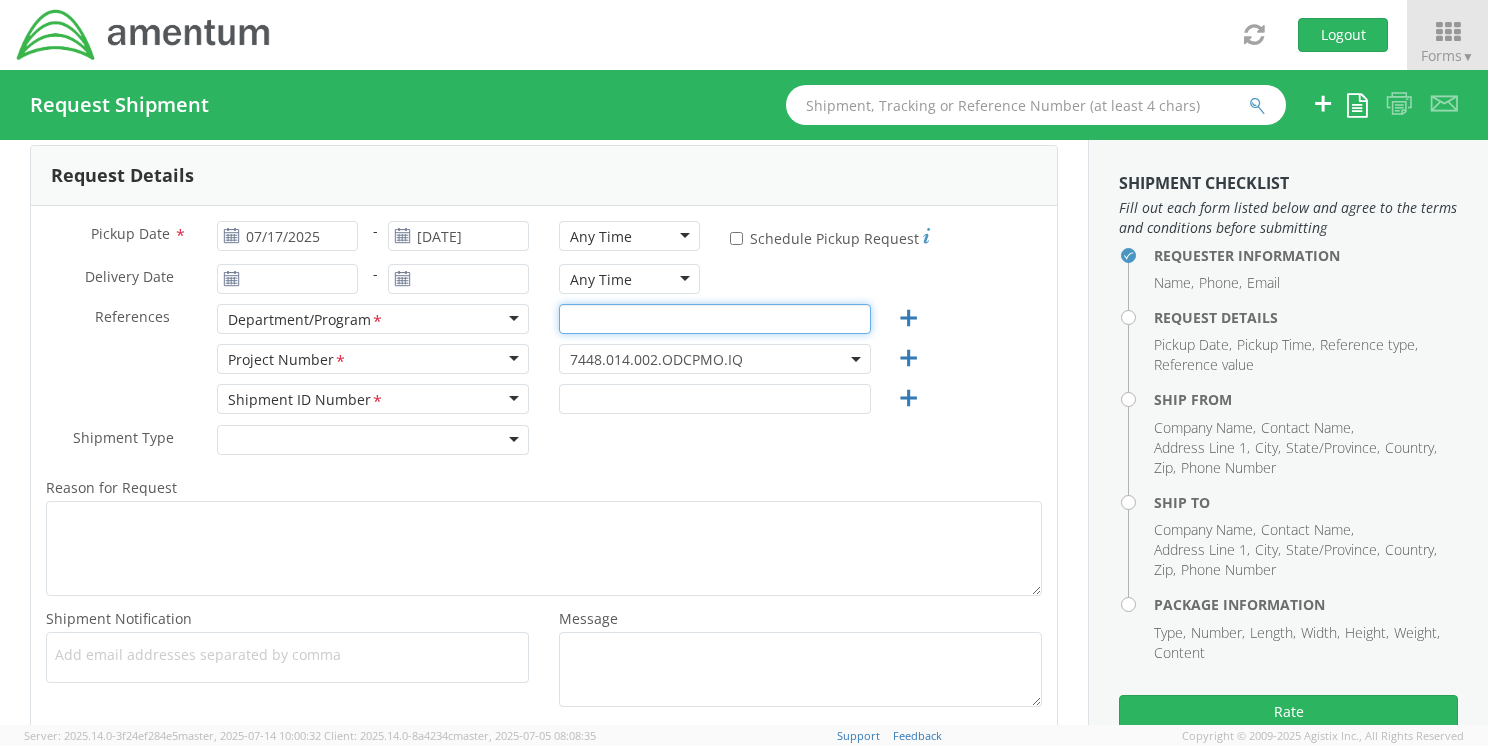 click at bounding box center [715, 319] 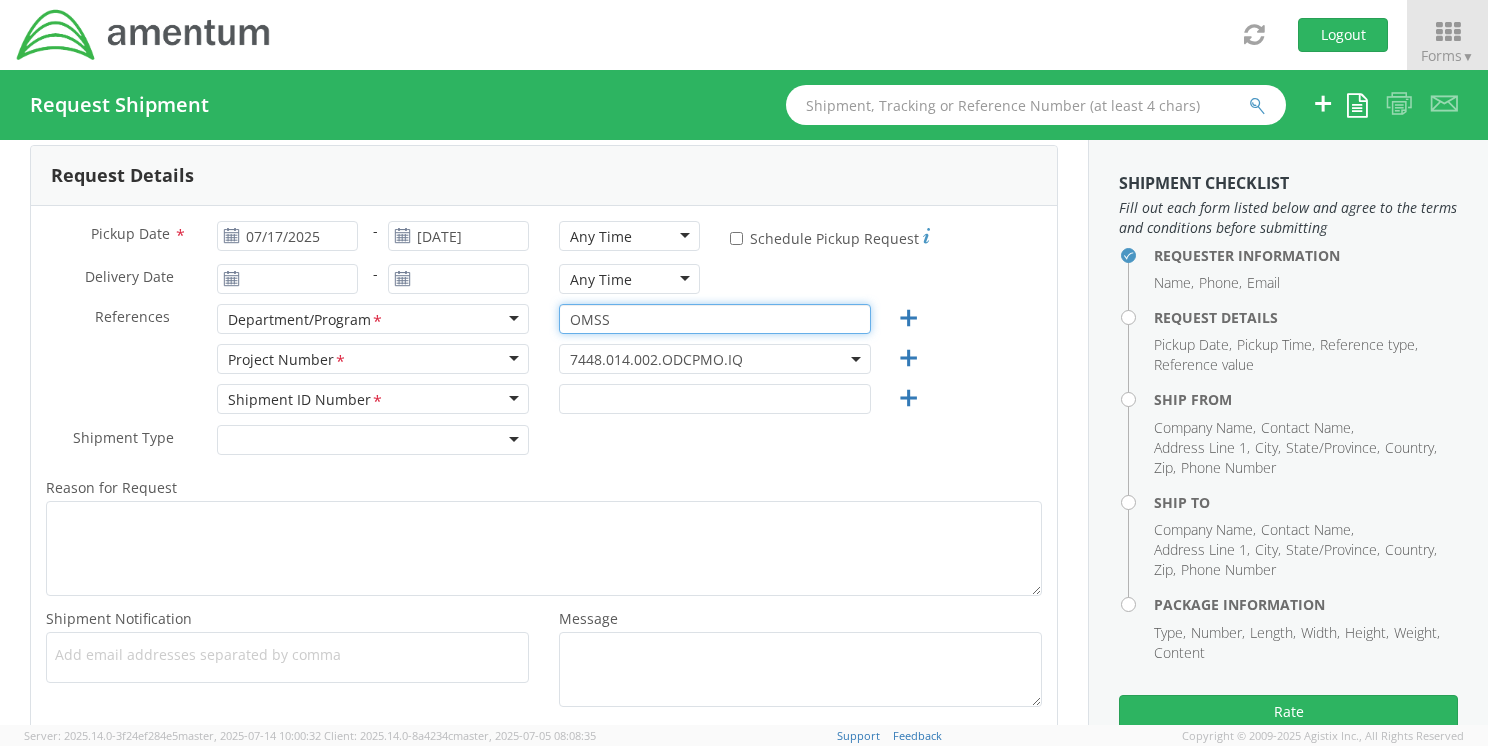 type on "OMSS" 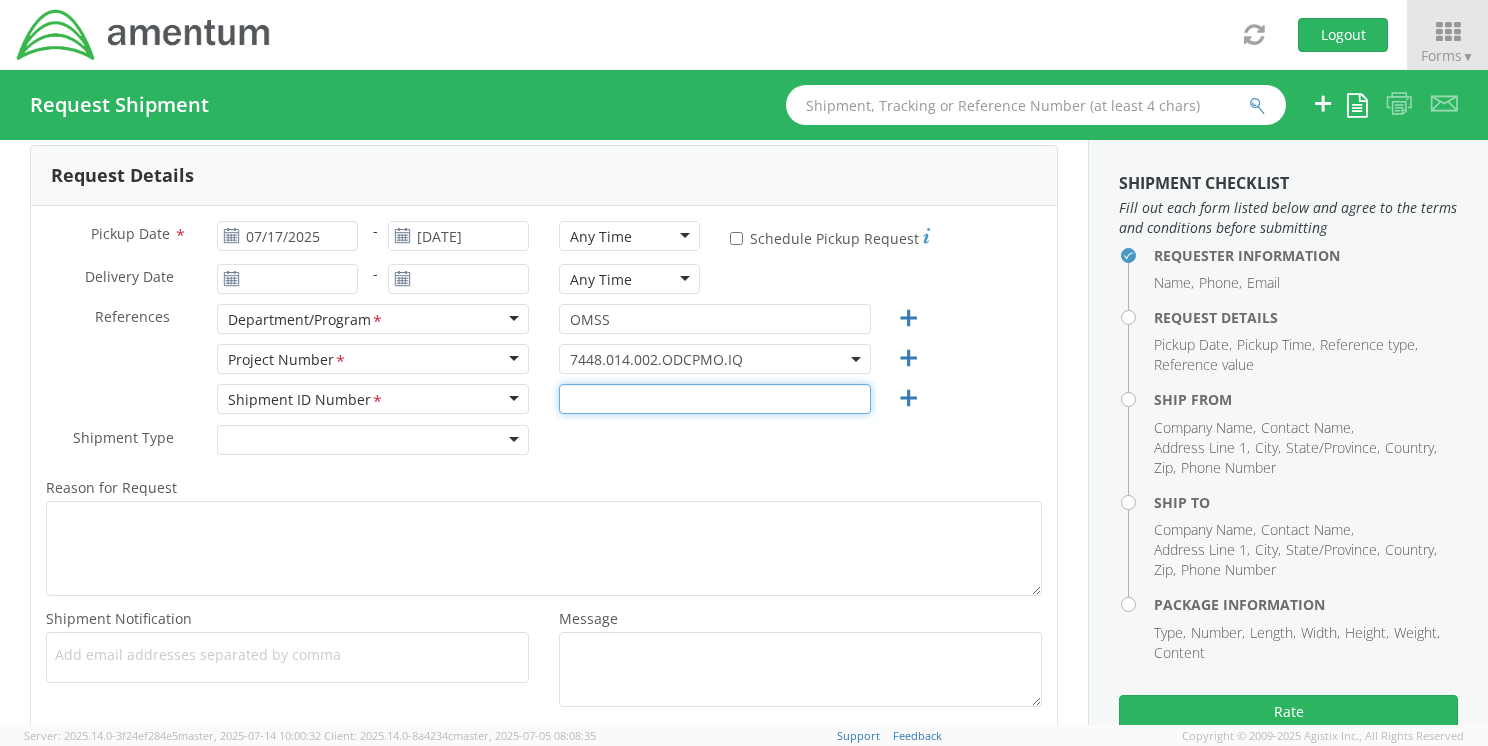 click at bounding box center (715, 399) 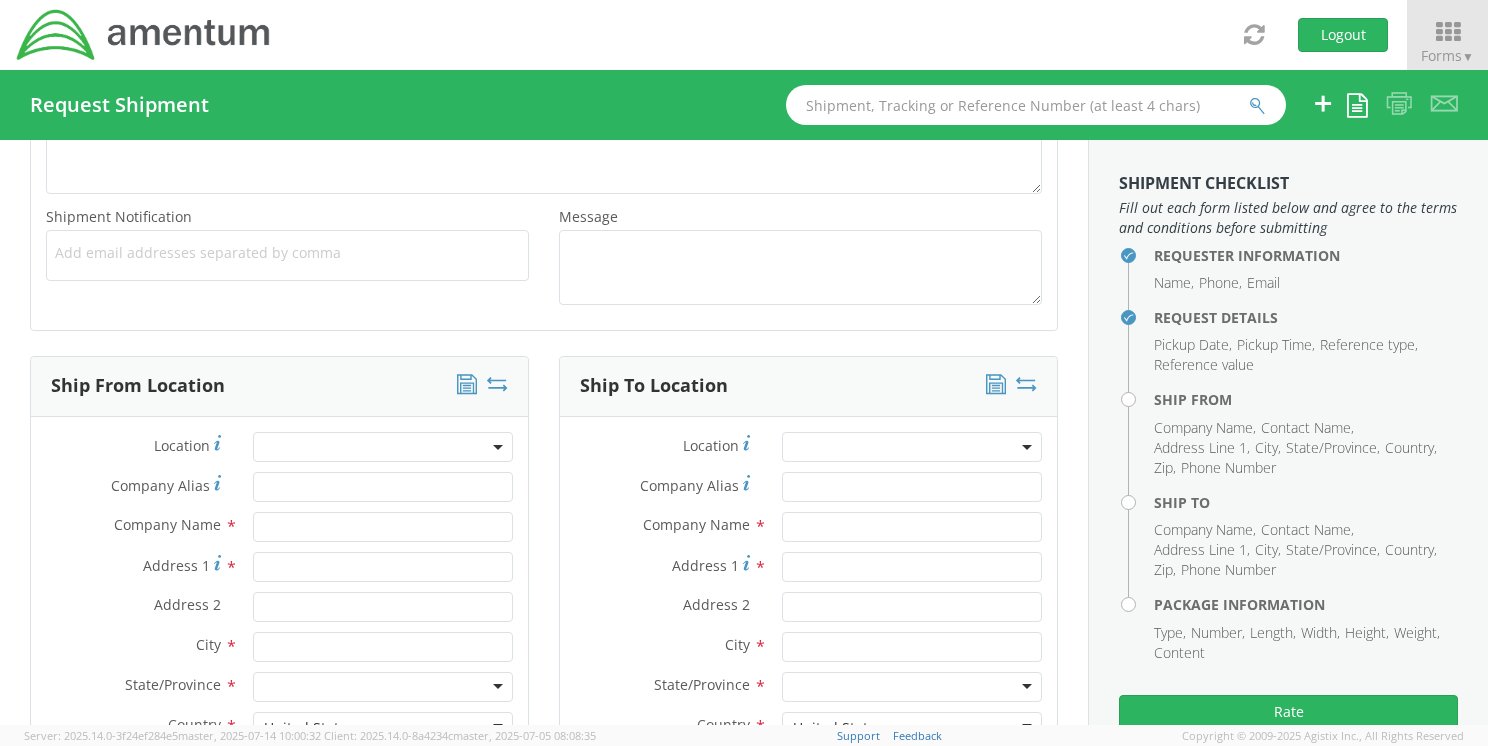 scroll, scrollTop: 892, scrollLeft: 0, axis: vertical 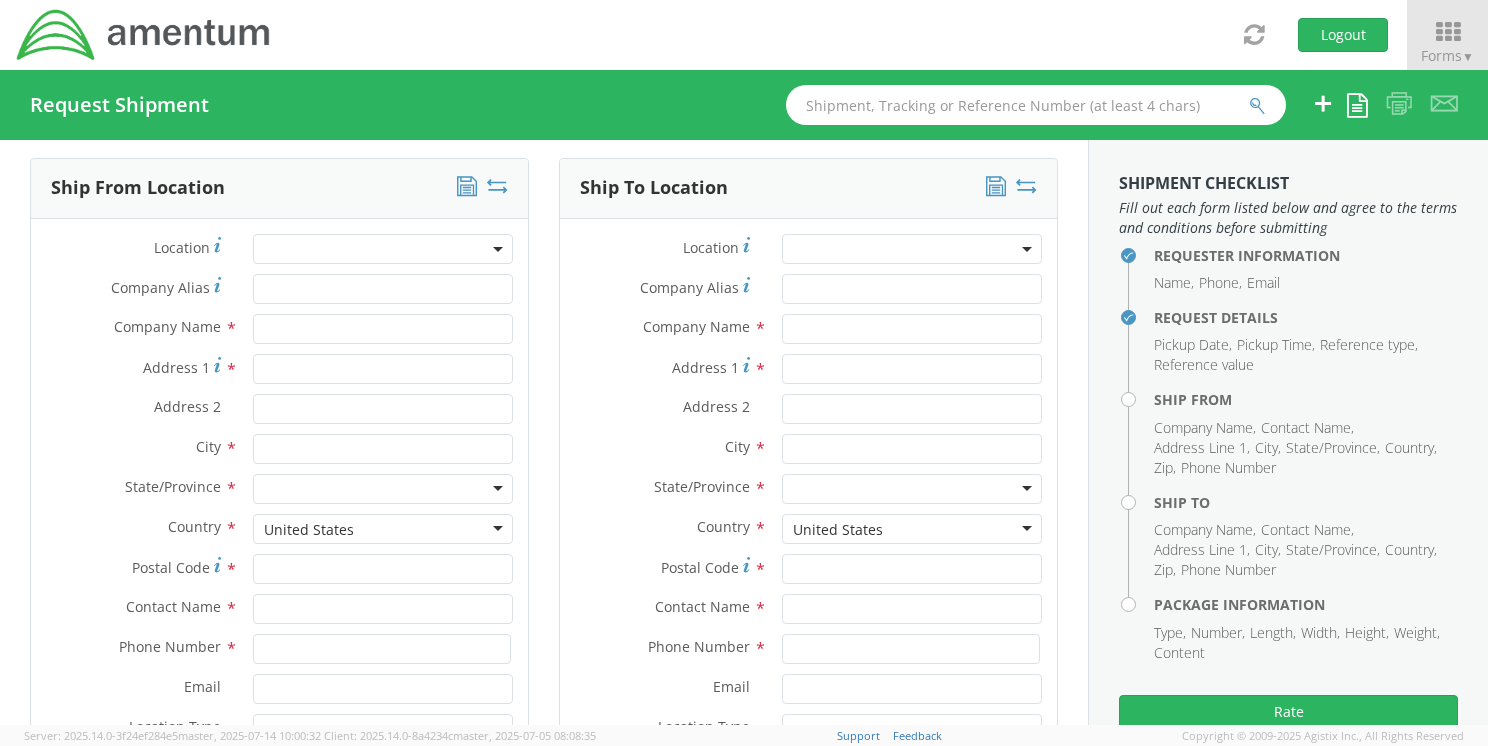 type on "7152025" 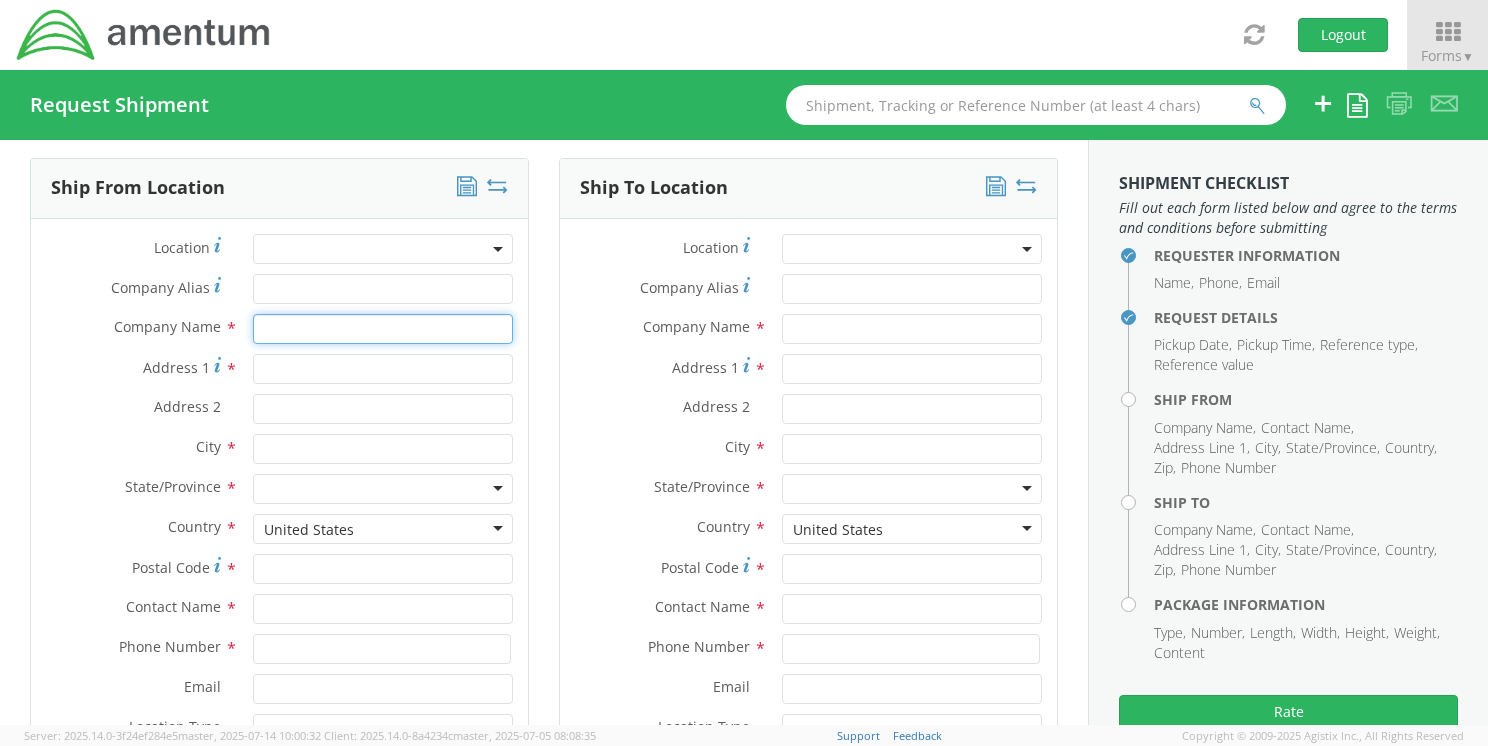 click at bounding box center [383, 329] 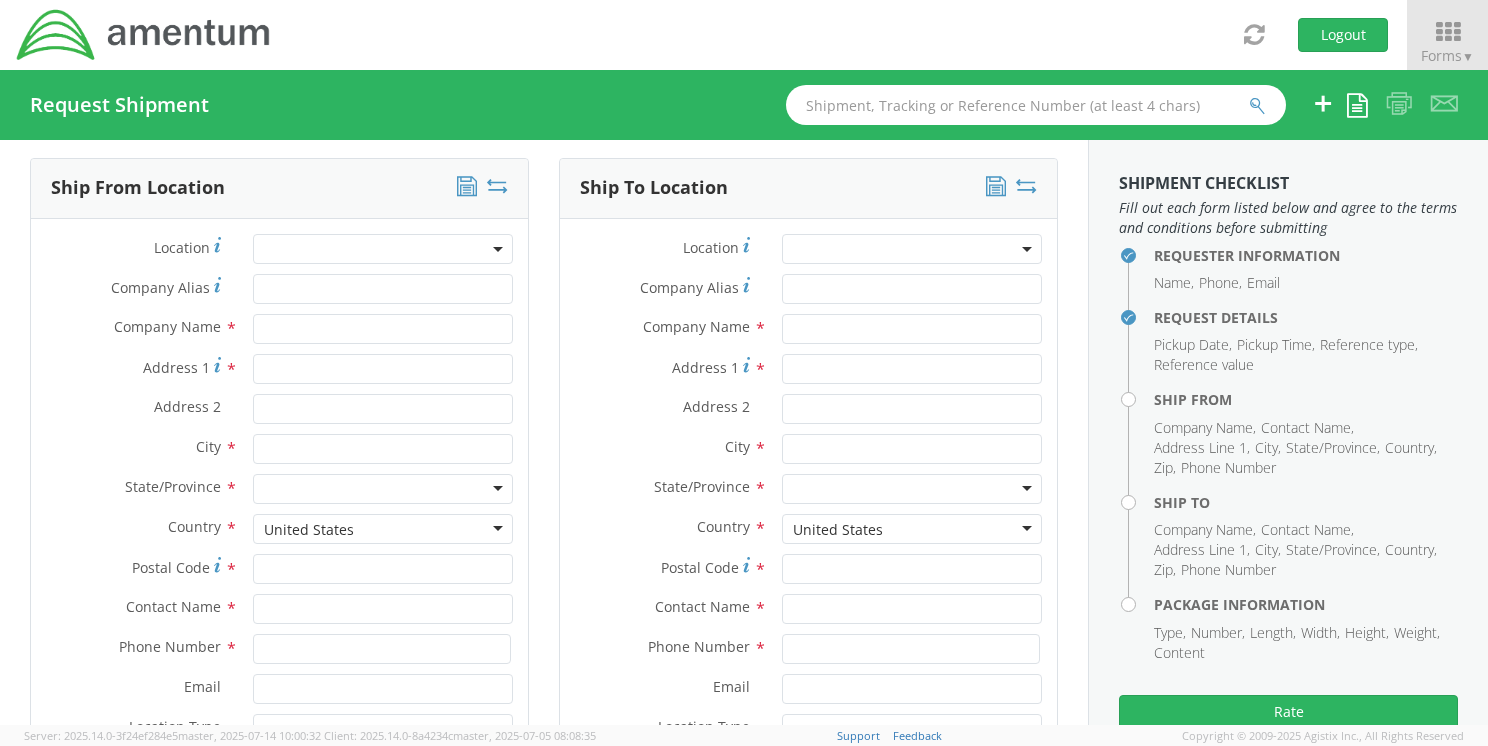 click on "Ship To Location                               Location        *                                                             Company Alias        *                                                           Company Name        *                                                           Address 1        *                                                           Address 2        *                                                           City        *                                                           State/Province        *             Alabama Alaska Arizona Arkansas Armed Forces Americas Armed Forces Europe Armed Forces Pacific California Colorado Connecticut Delaware District of Columbia Florida Georgia Hawaii Idaho Illinois Indiana Iowa Kansas Kentucky Louisiana Maine Maryland Massachusetts Michigan Minnesota Mississippi Missouri Montana Nebraska Nevada New Hampshire New Jersey New Mexico New York North Carolina North Dakota Ohio Oklahoma Oregon Palau Pennsylvania Puerto Rico Tennessee" at bounding box center [808, 495] 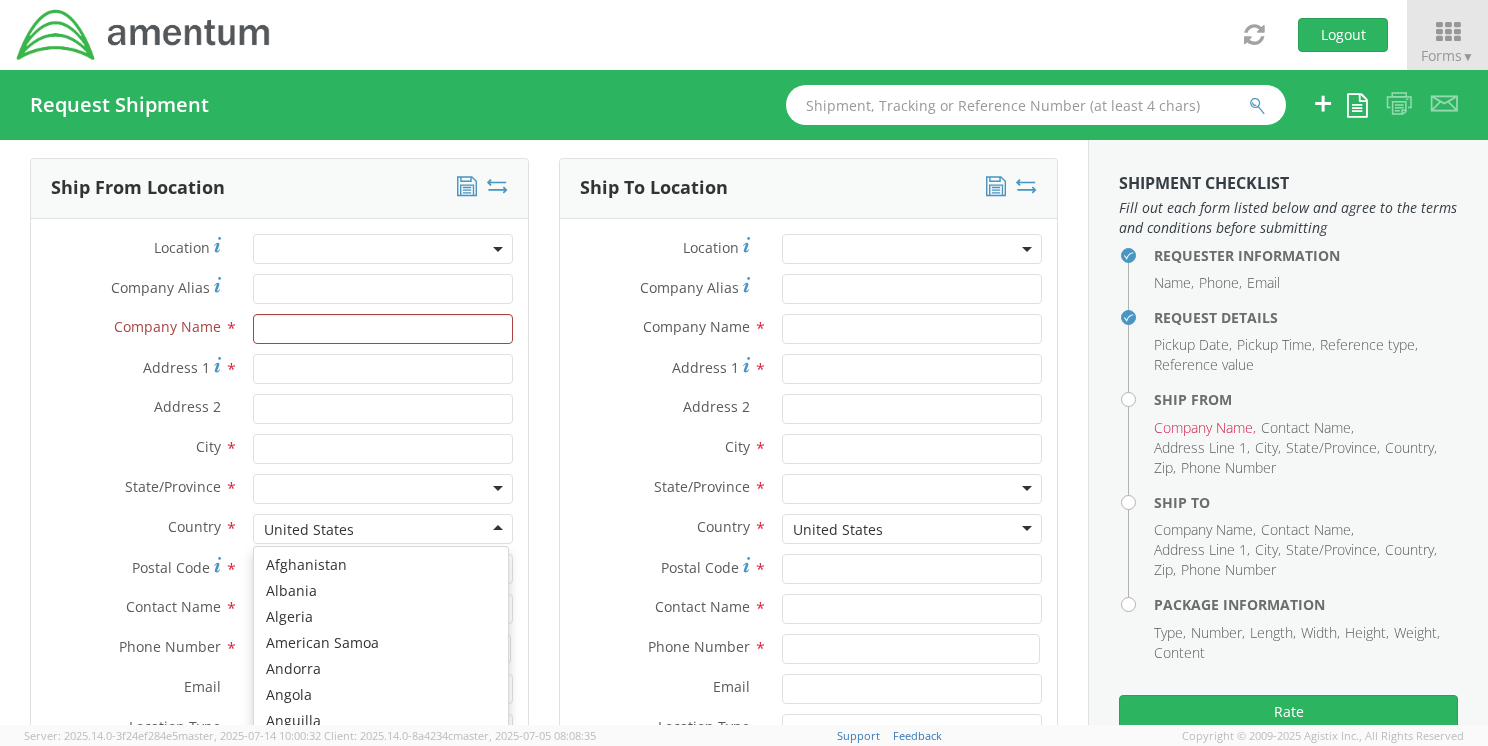 click on "United States" at bounding box center [383, 529] 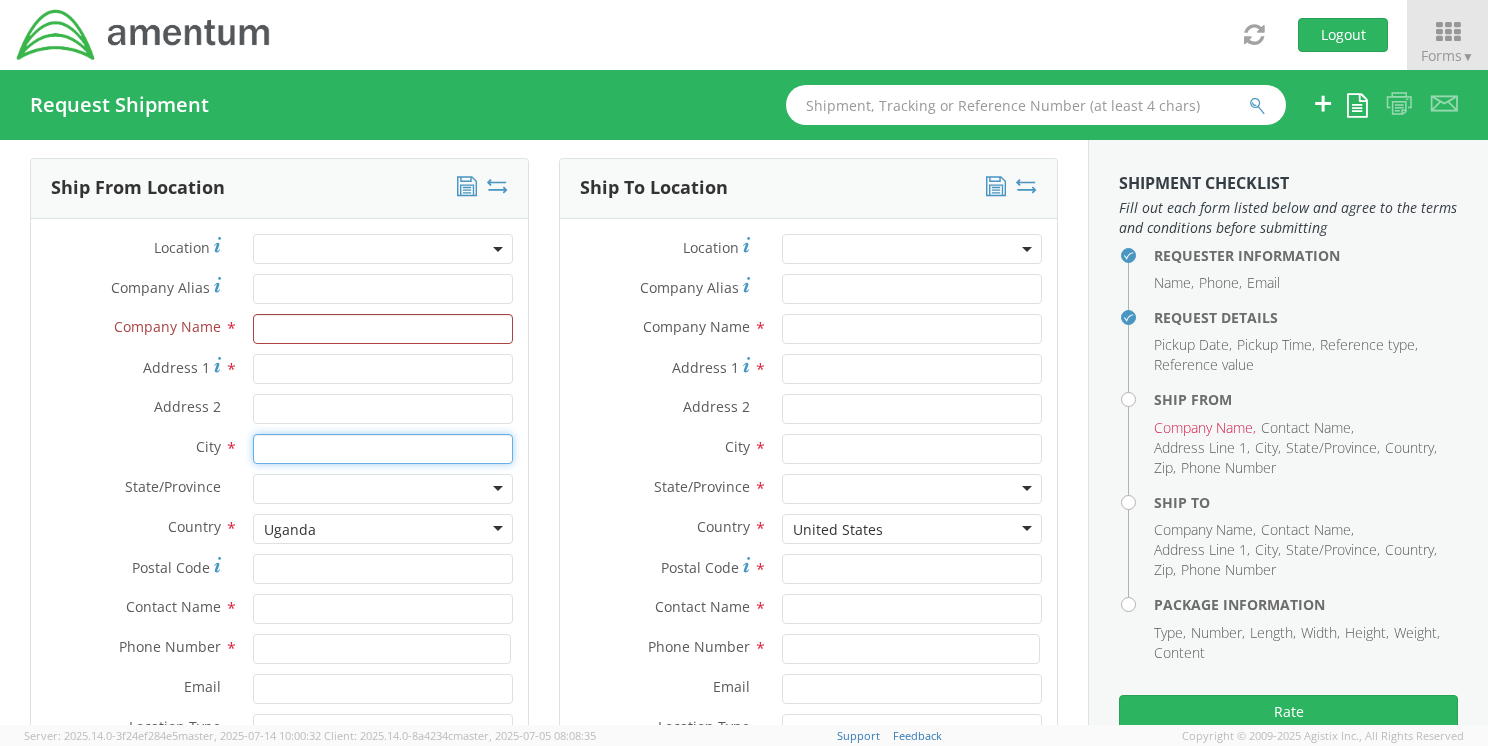 click at bounding box center (383, 449) 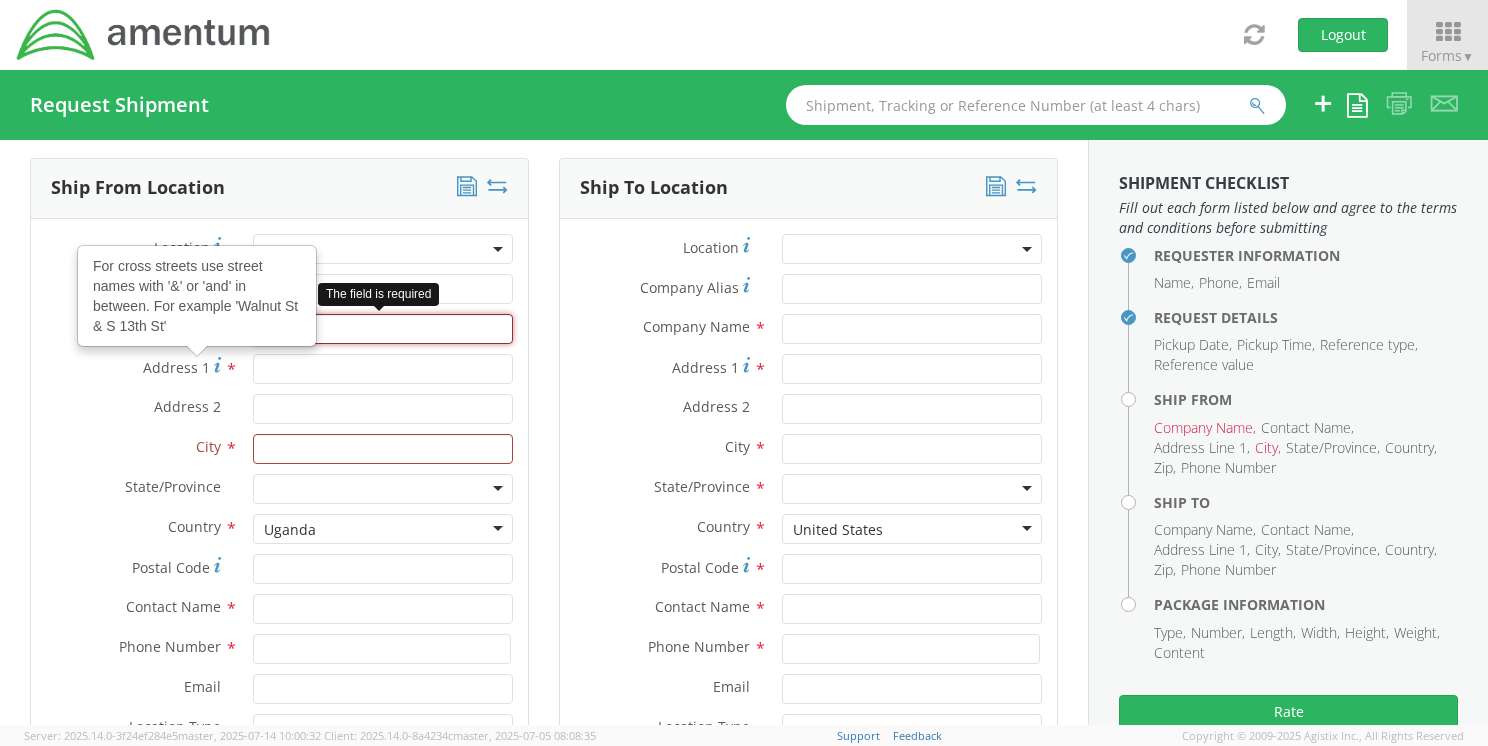 click at bounding box center [383, 329] 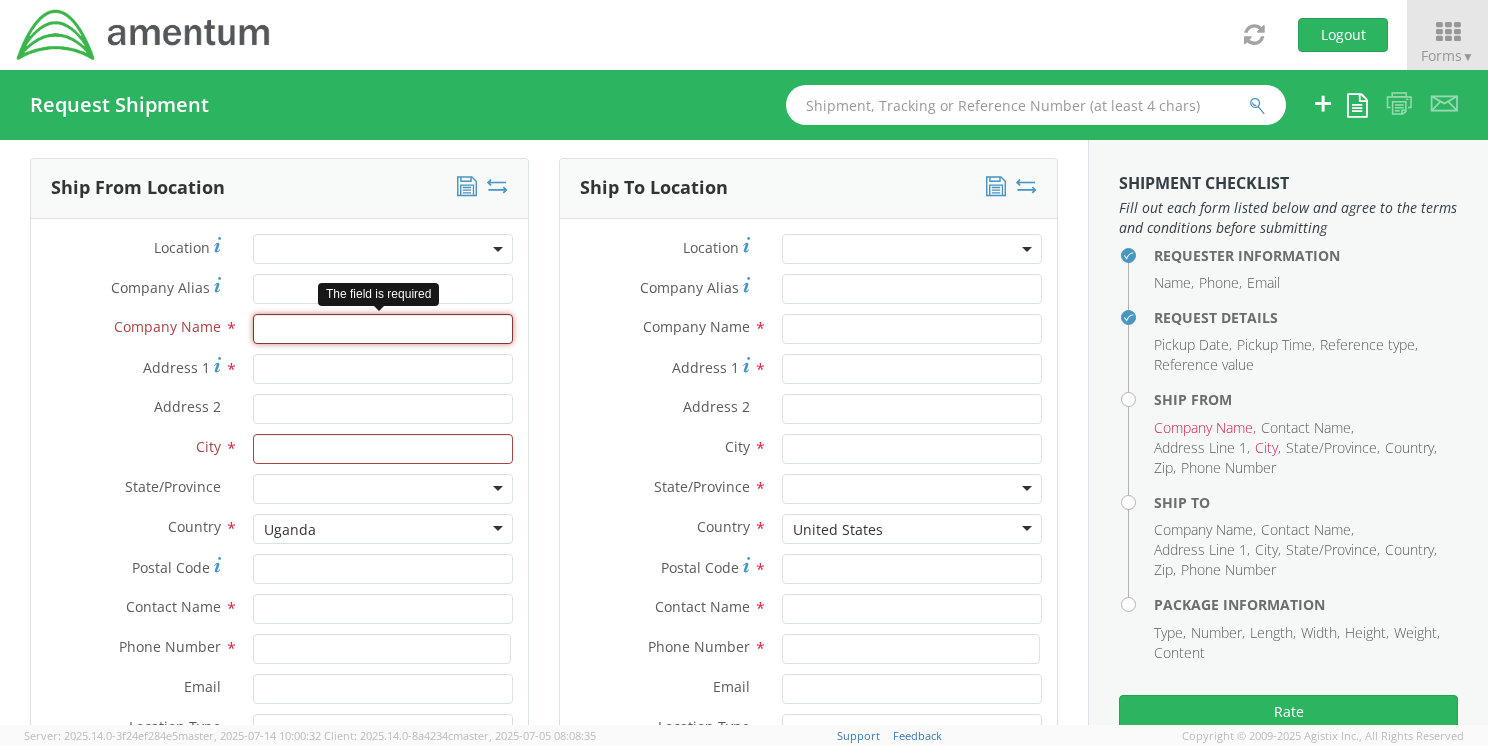 paste on "[FIRST] [LAST]" 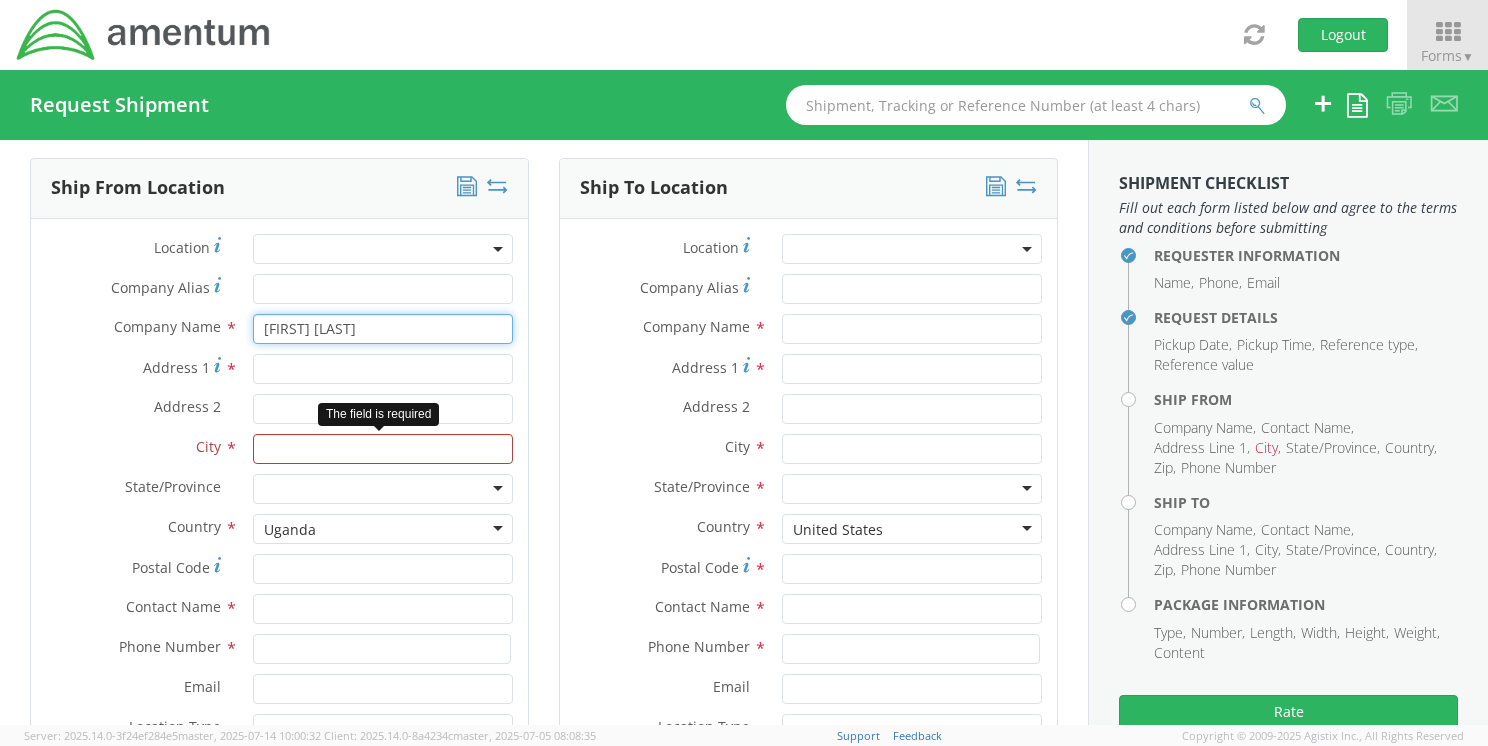 type on "[FIRST] [LAST]" 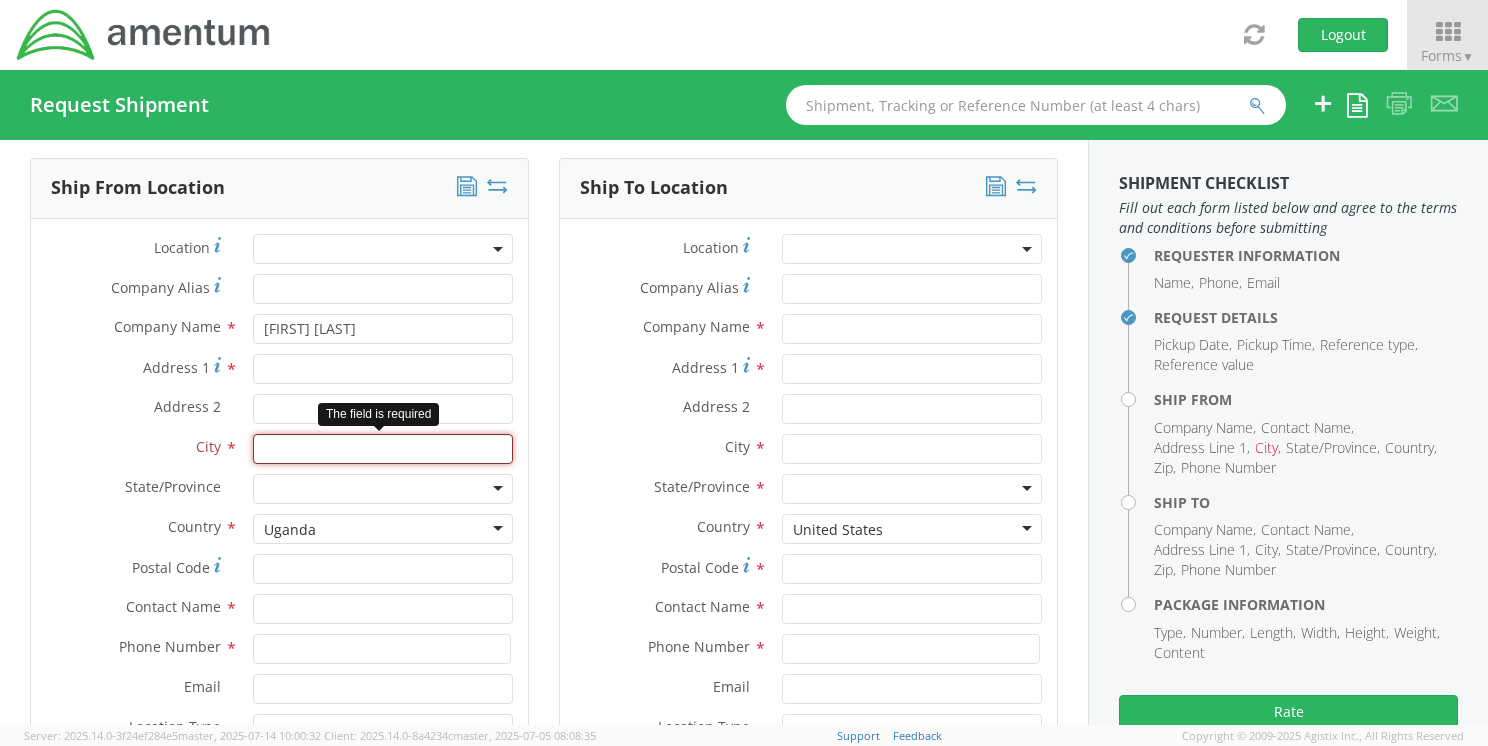 click at bounding box center [383, 449] 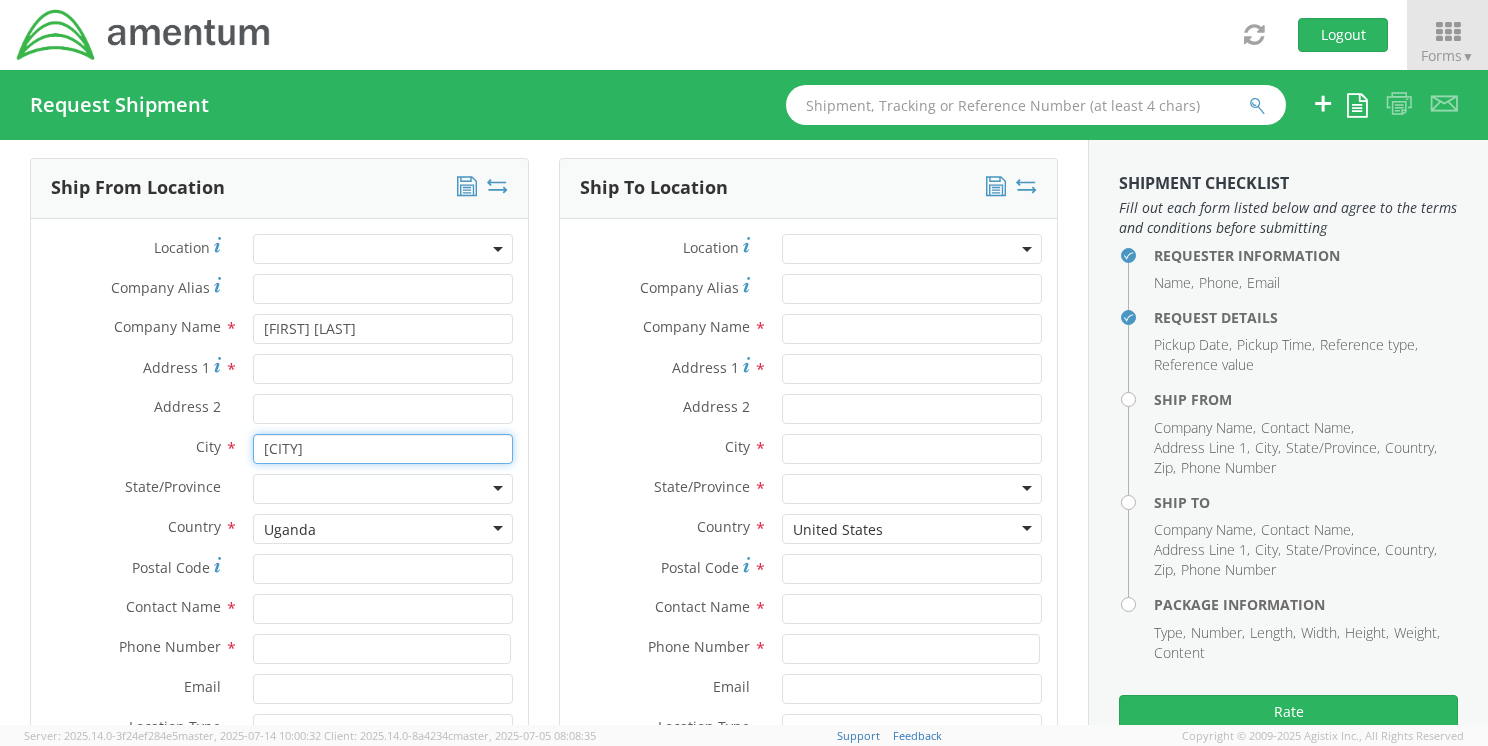 type on "[CITY]" 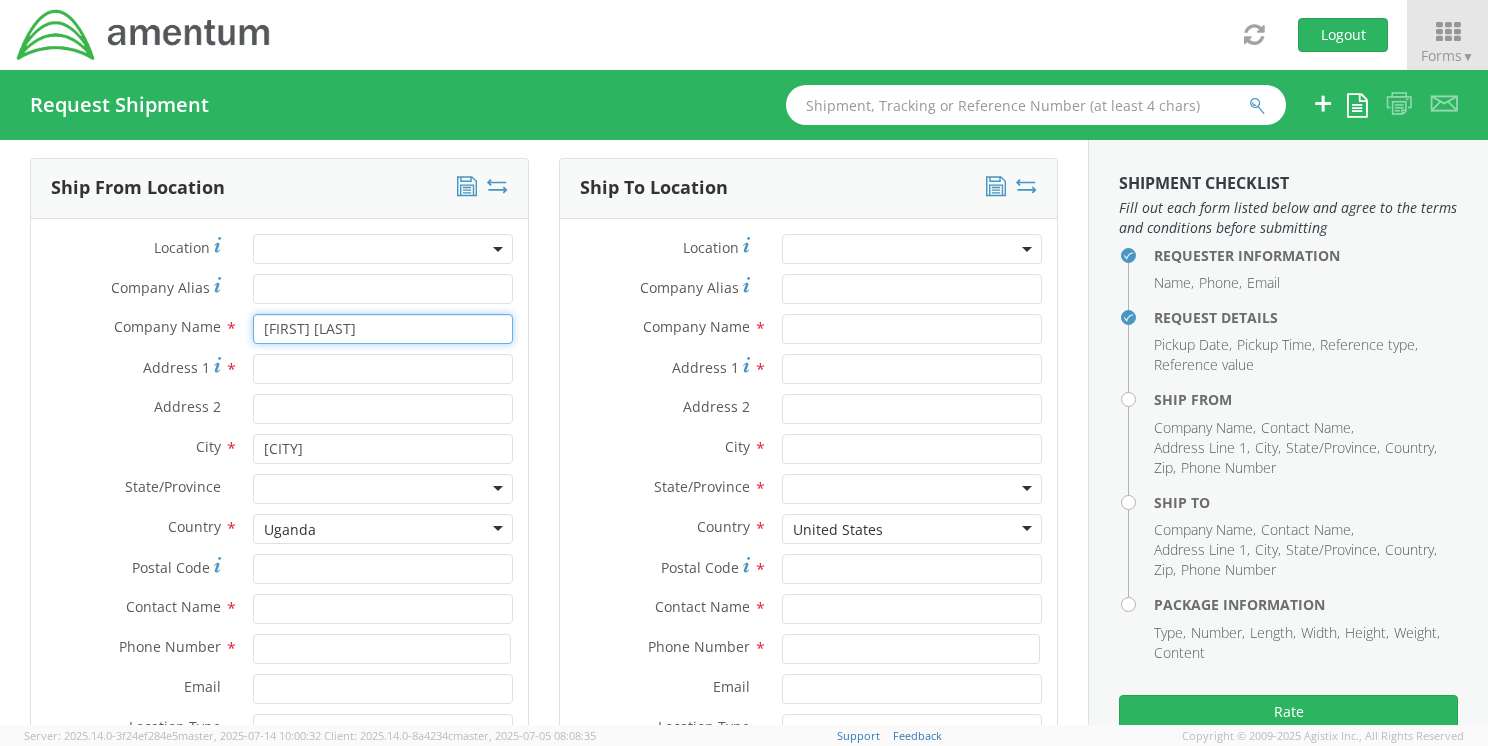 click on "[FIRST] [LAST]" at bounding box center (383, 329) 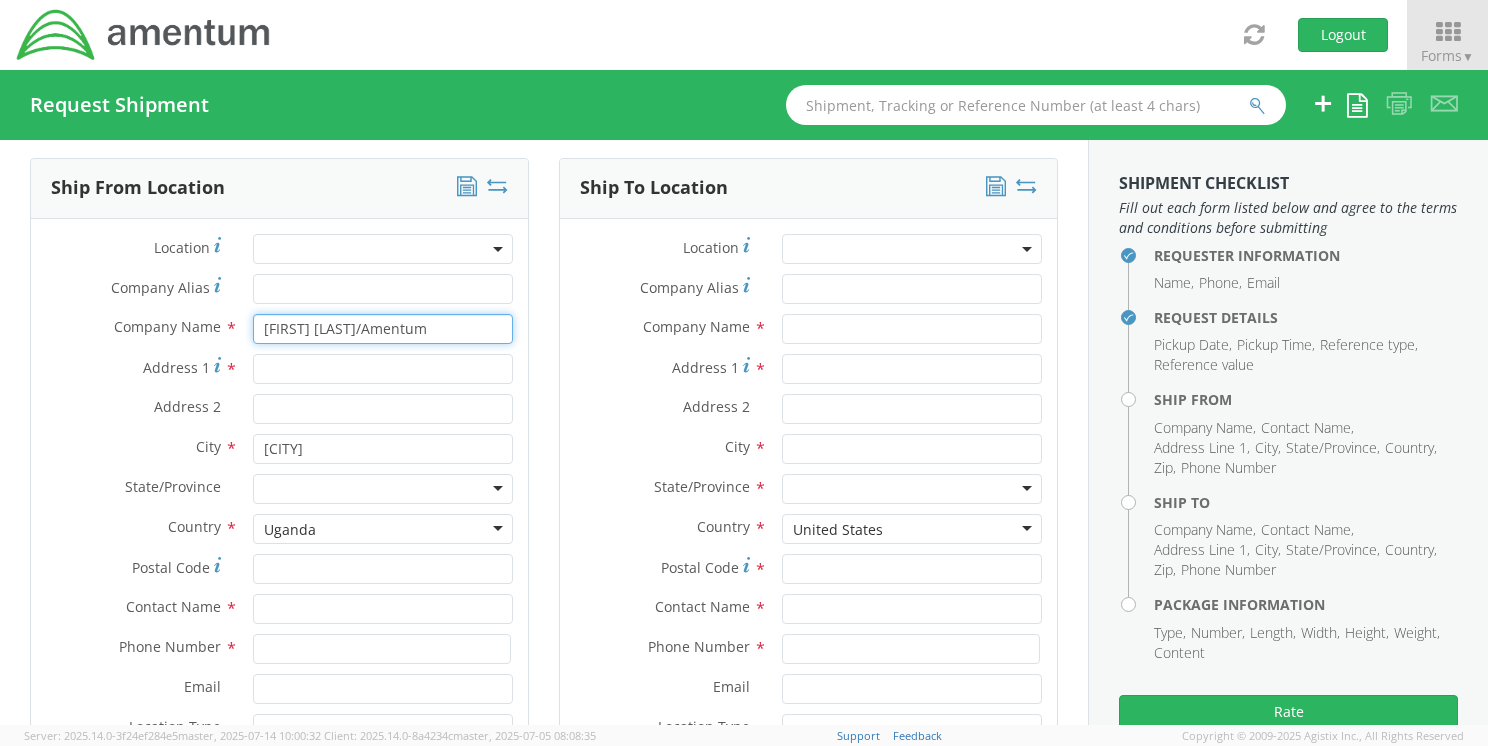 type on "[FIRST] [LAST]/Amentum" 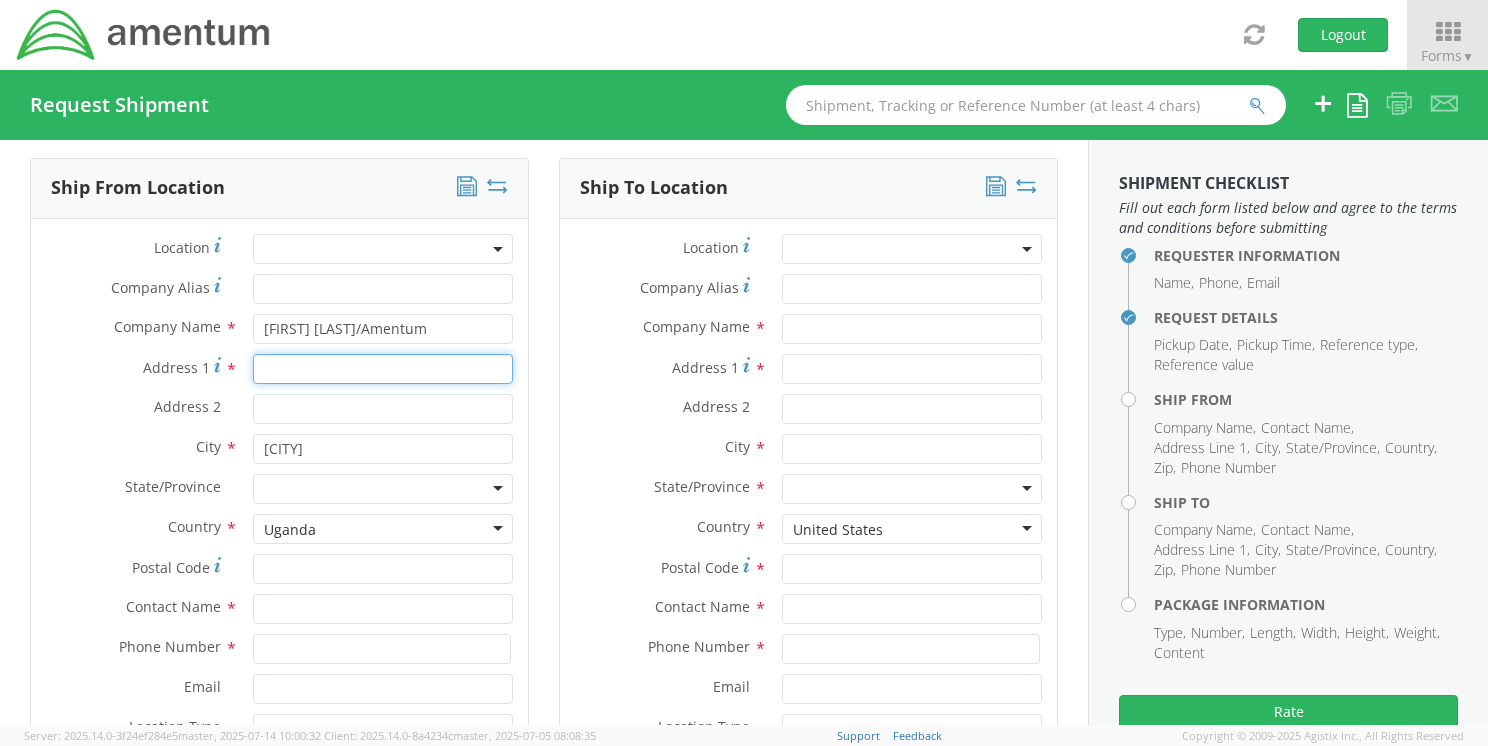 paste on "[NUMBER] [STREET]," 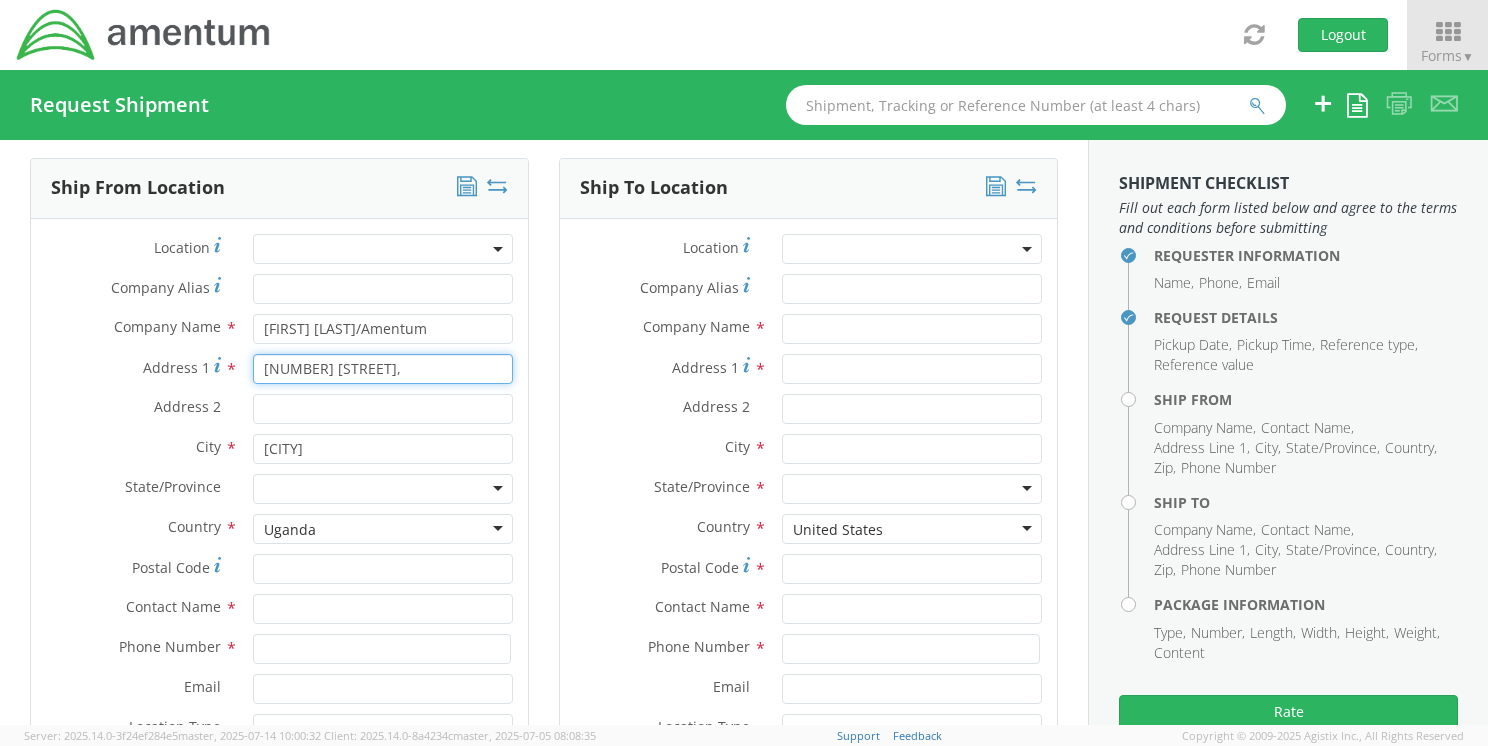 scroll, scrollTop: 0, scrollLeft: 24, axis: horizontal 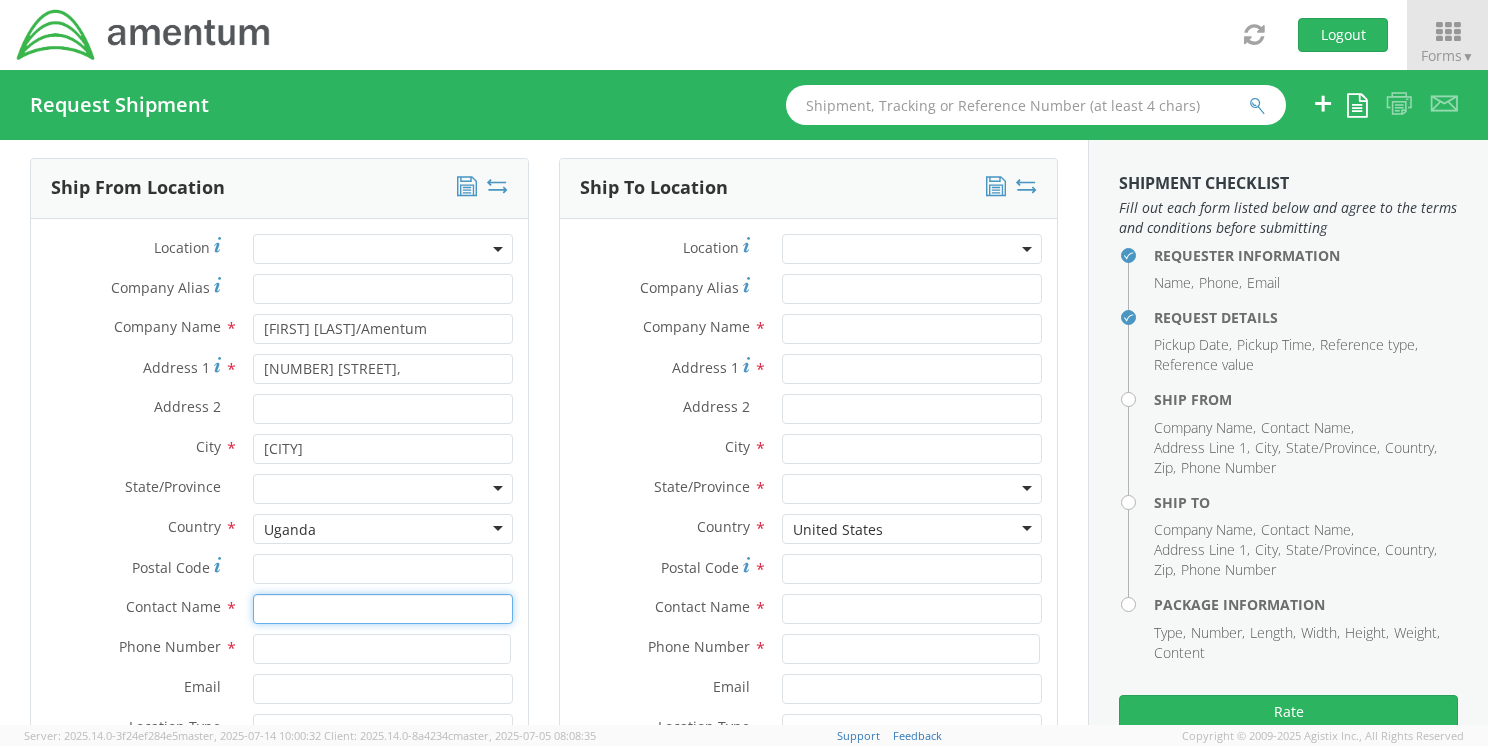 paste on "[FIRST] [LAST]" 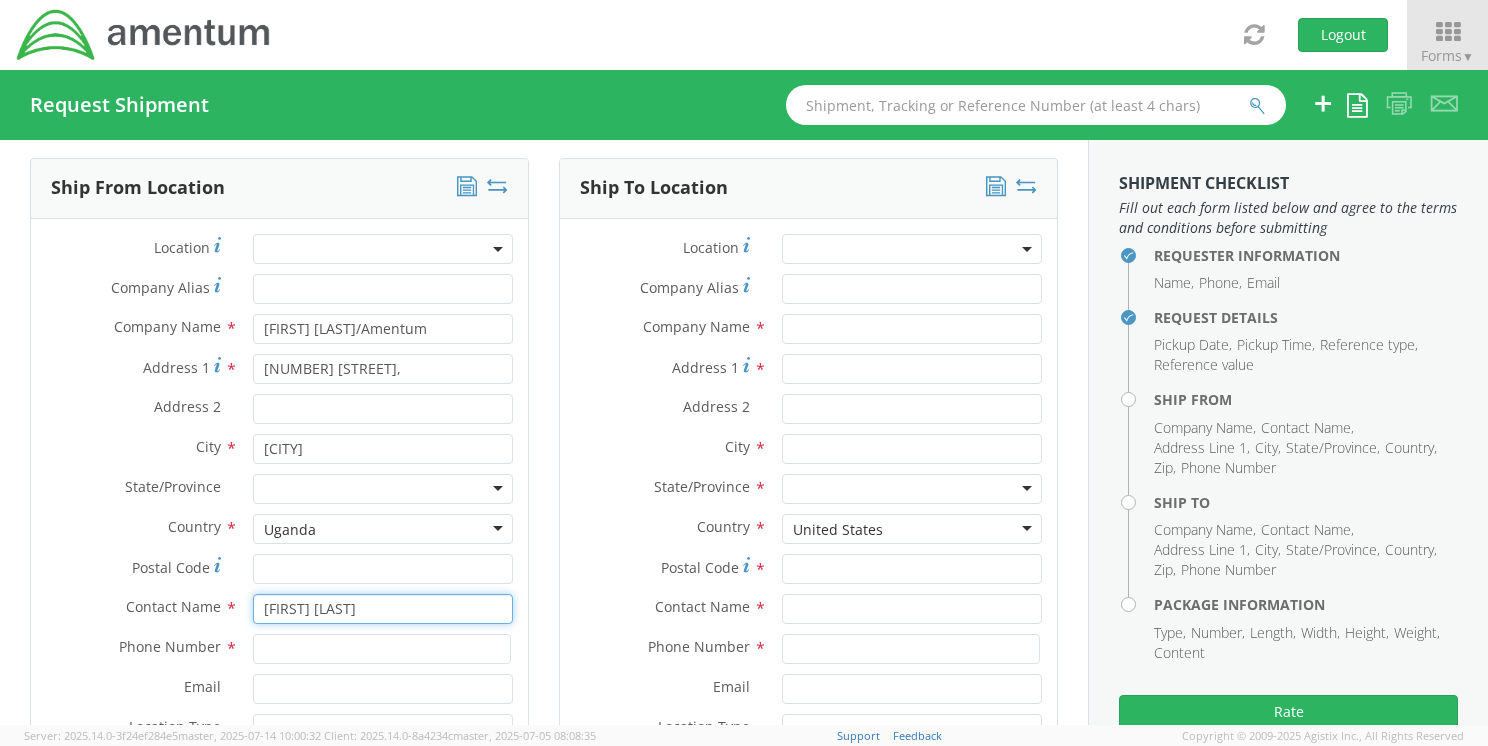type on "[FIRST] [LAST]" 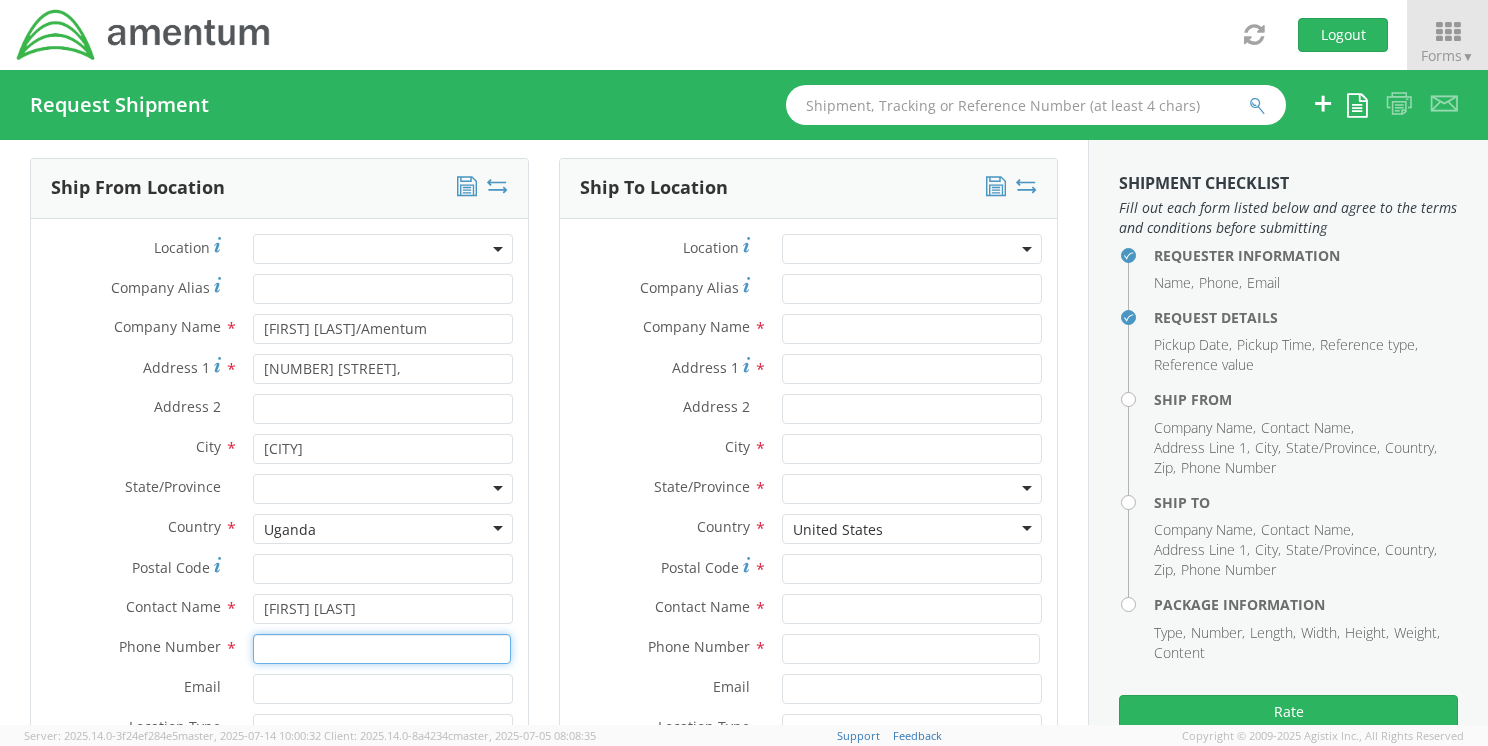 paste on "[PHONE]" 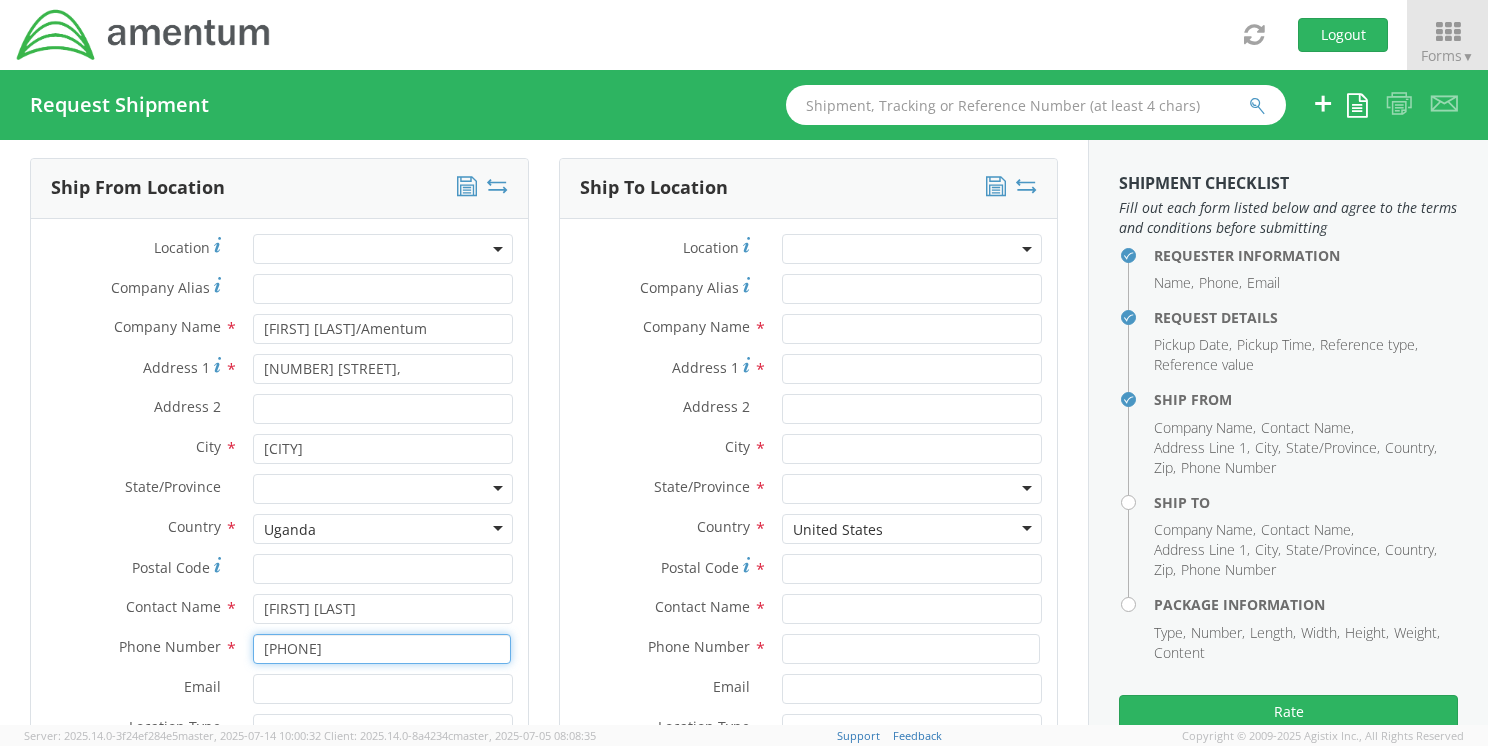 type on "[PHONE]" 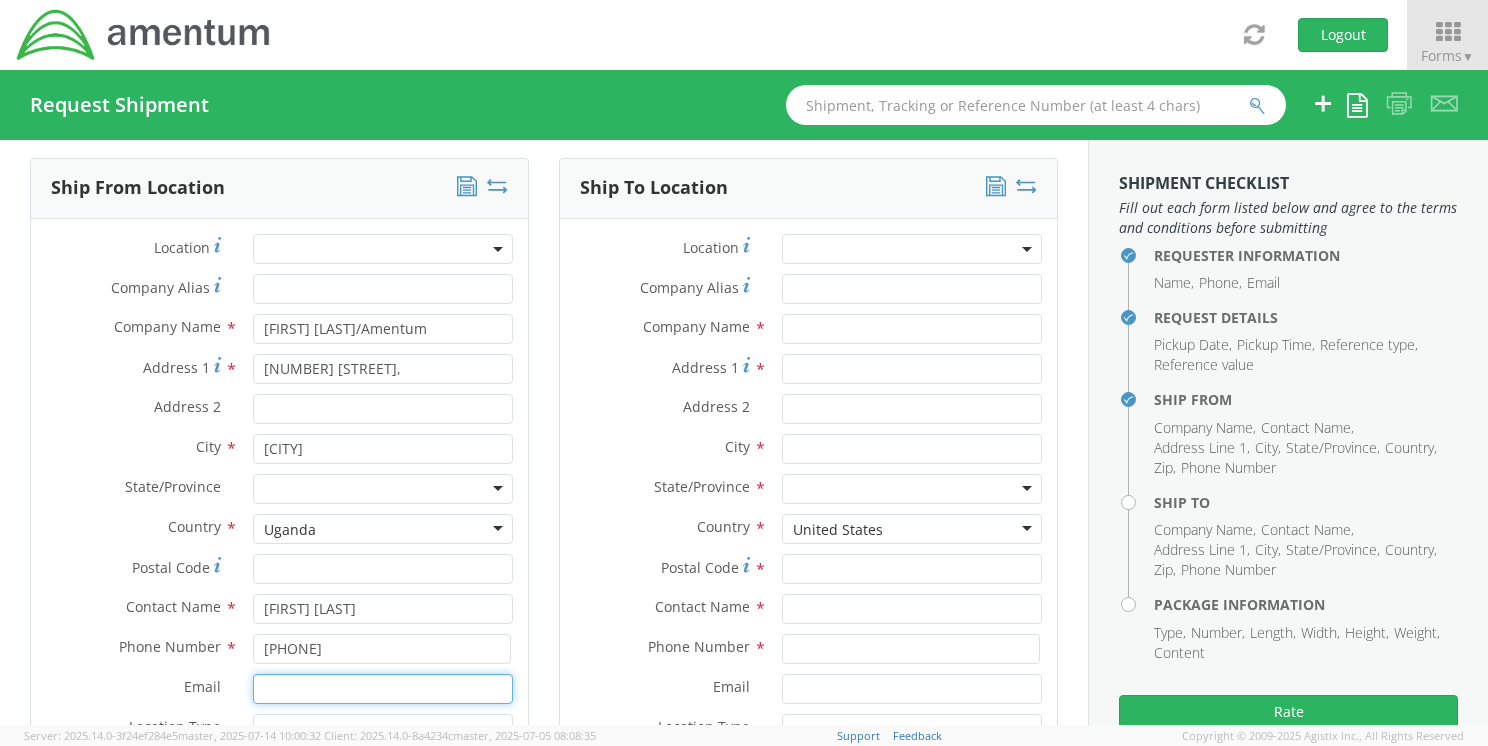paste on "[EMAIL]" 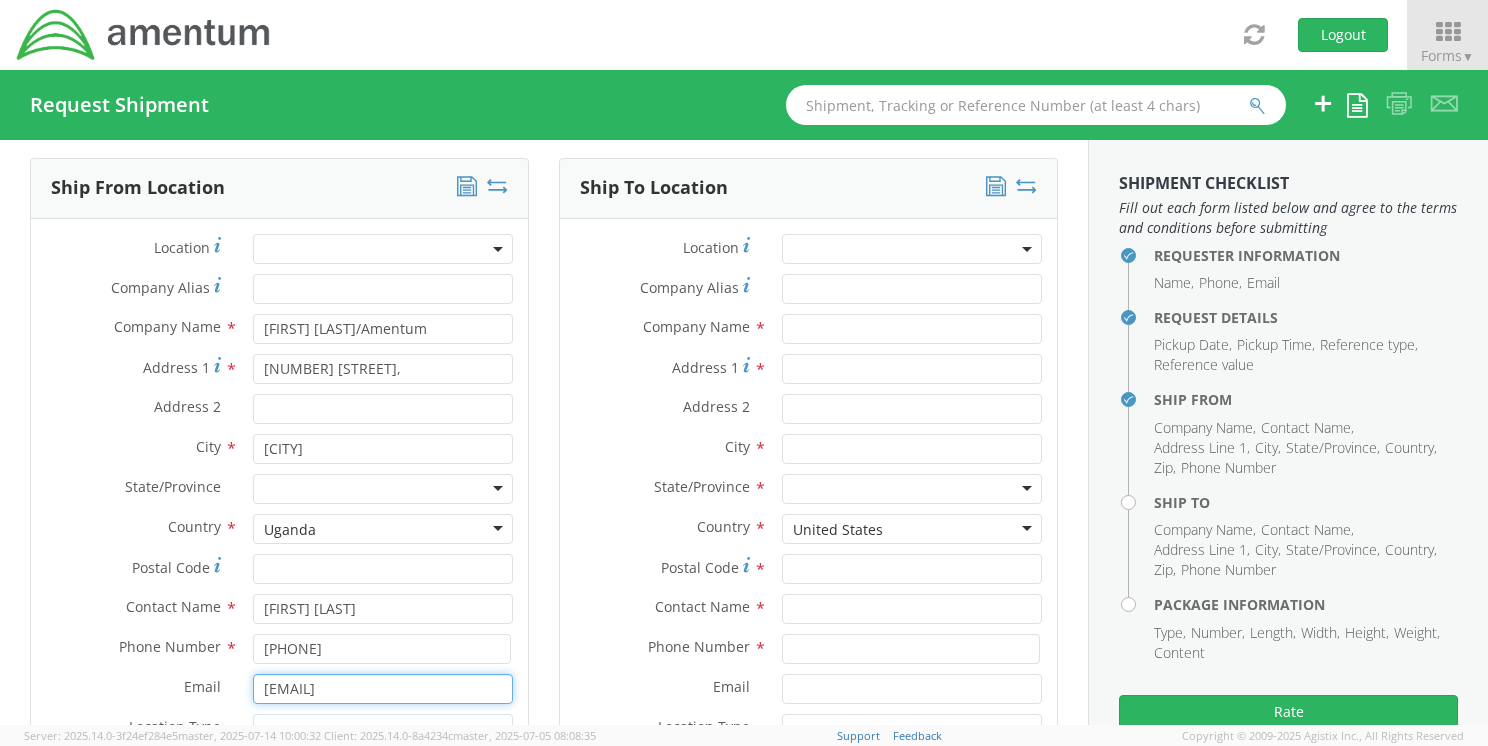 type on "[EMAIL]" 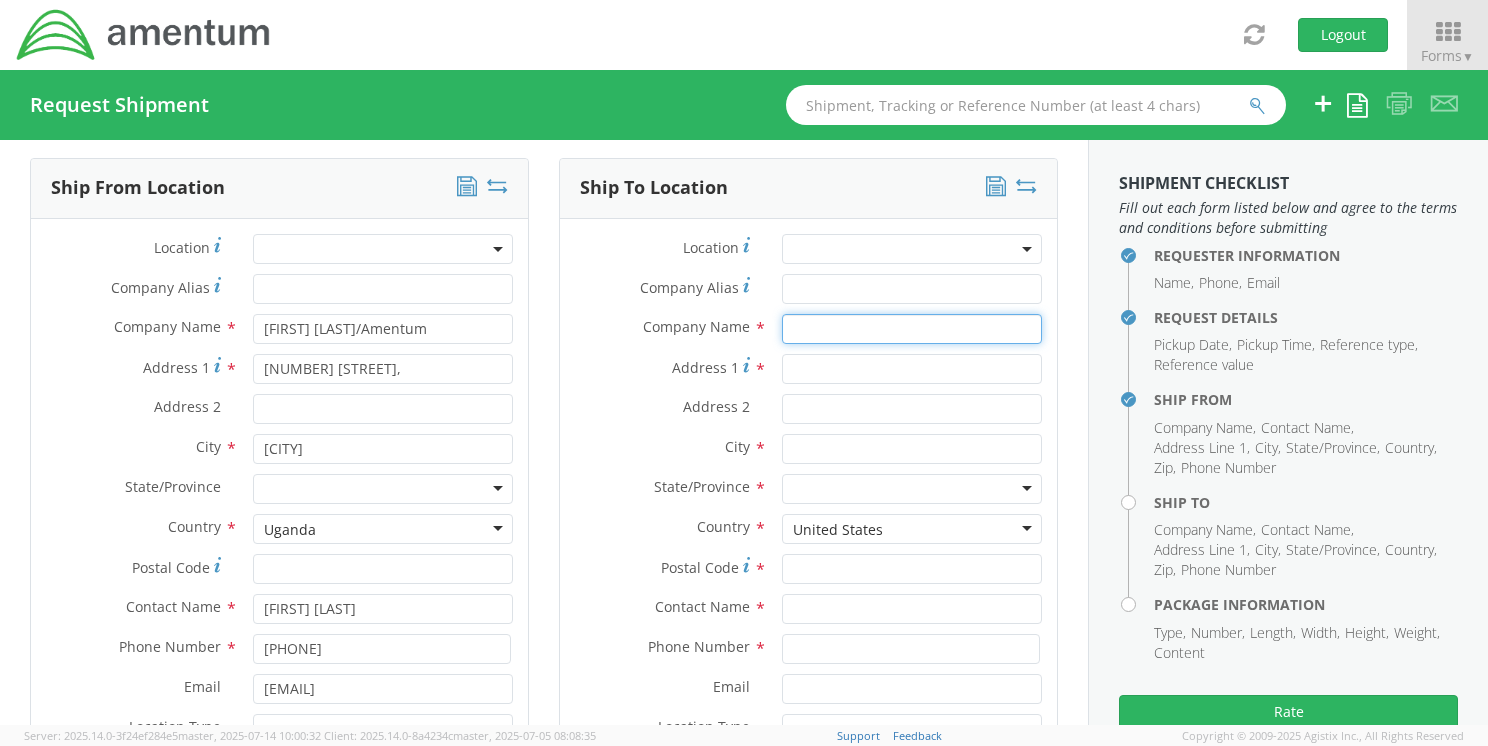 click at bounding box center (912, 329) 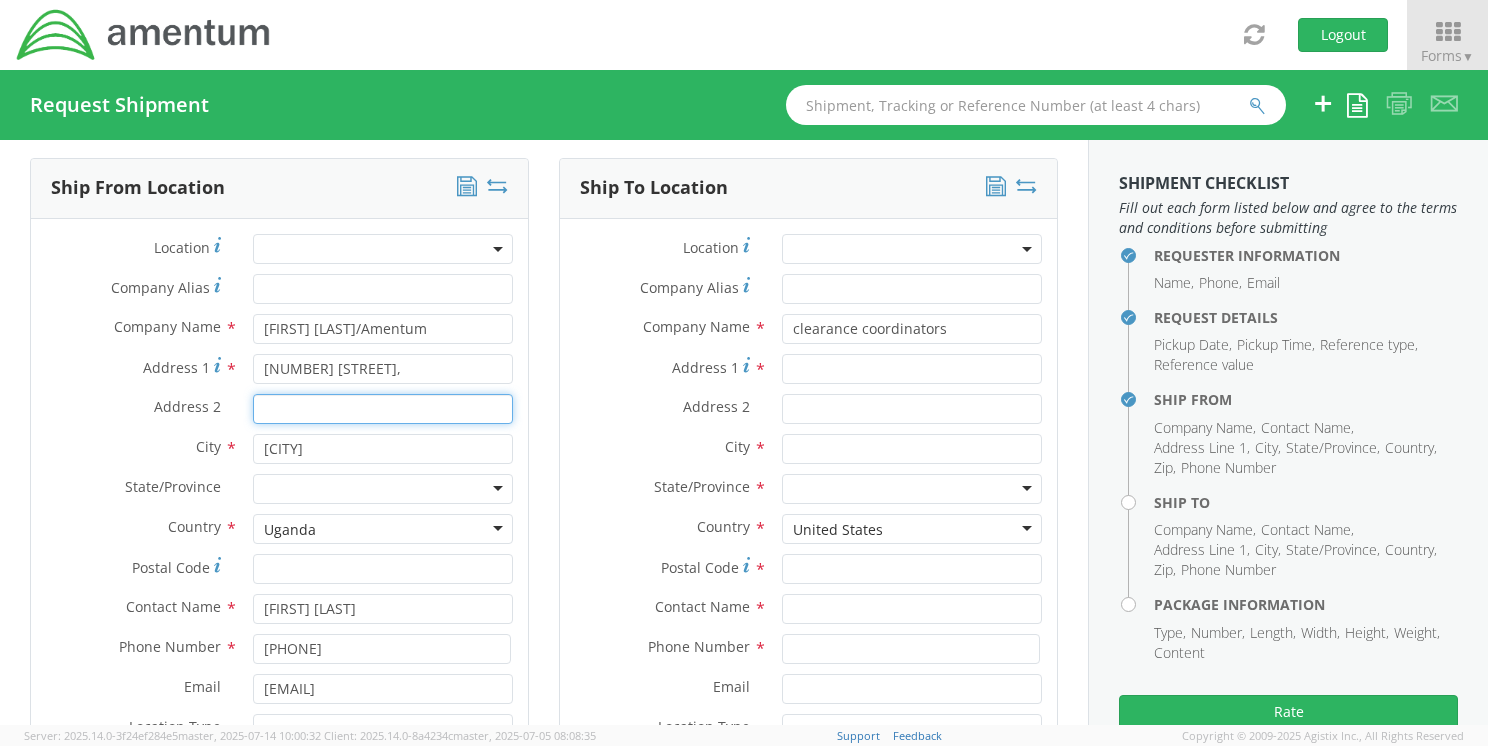 type on "[CITY] Rd" 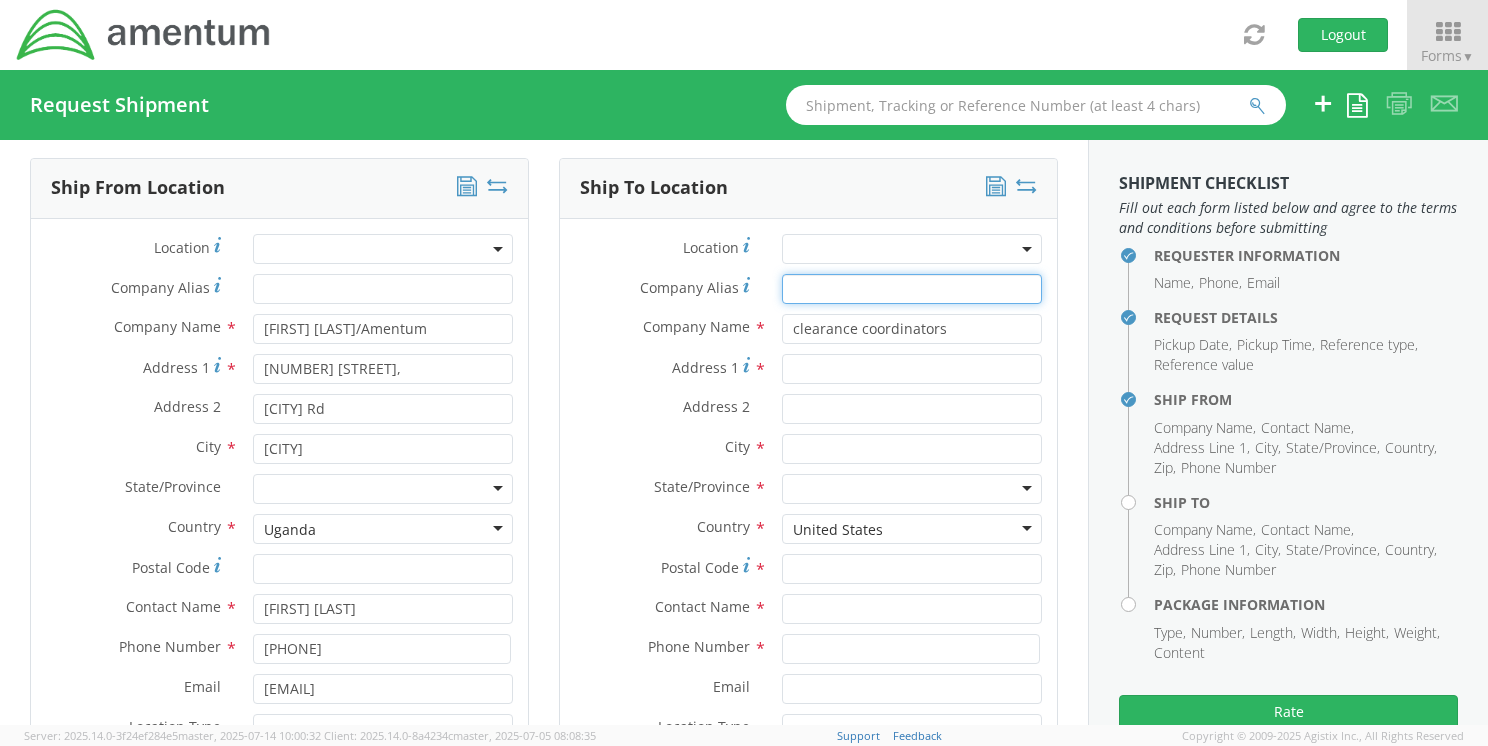 type on "clearance coordinators" 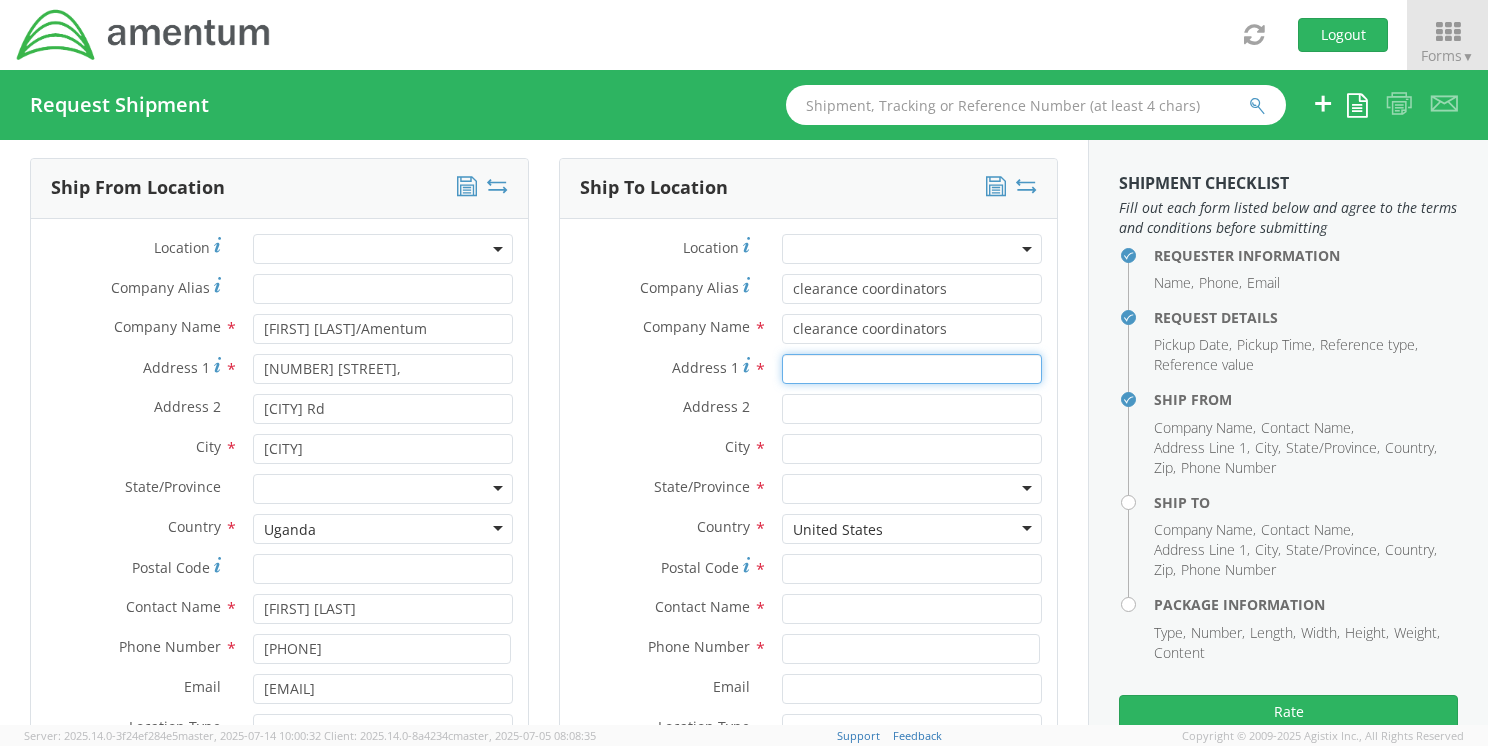 type on "DS/SI/PSS SA20 10TH FL," 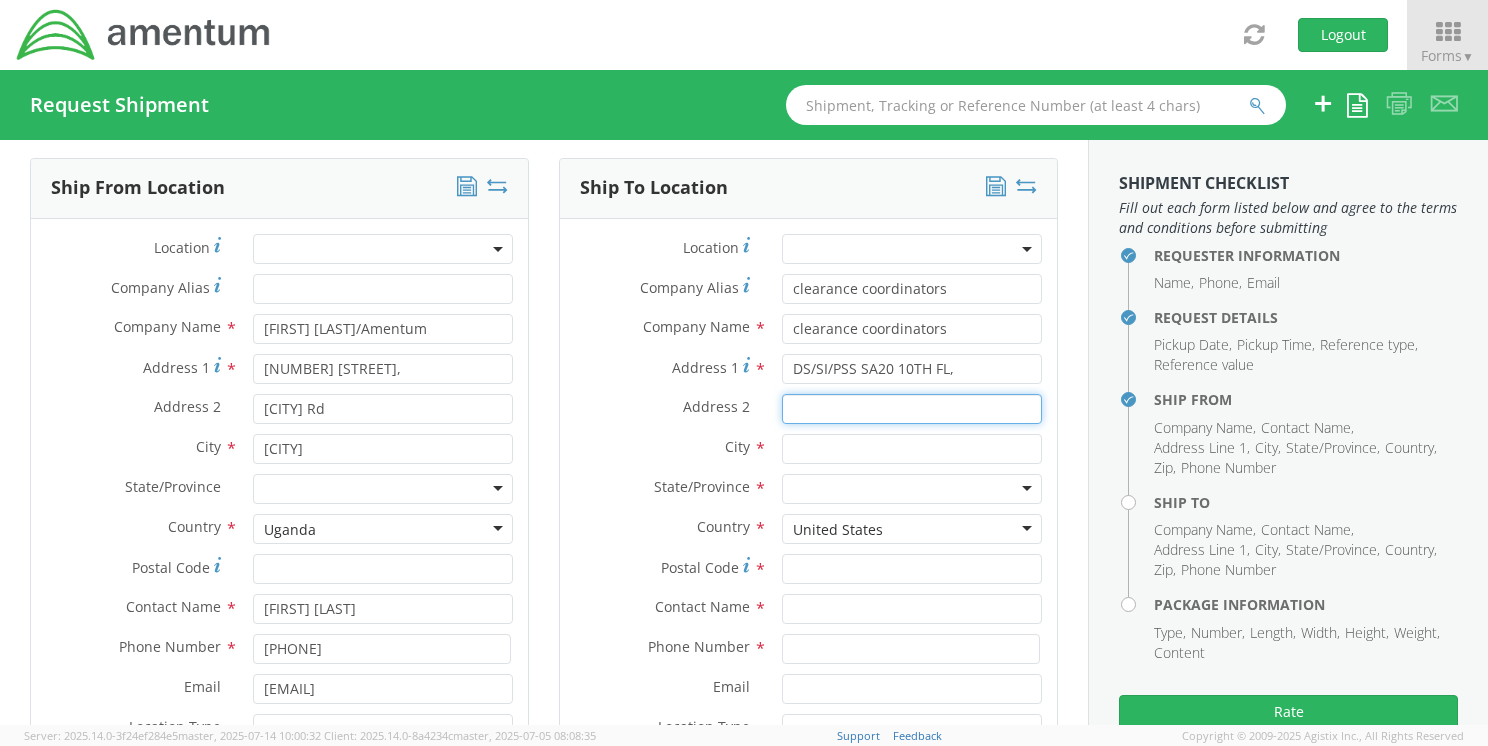 type on "[NUMBER] [STREET] [SUITE]" 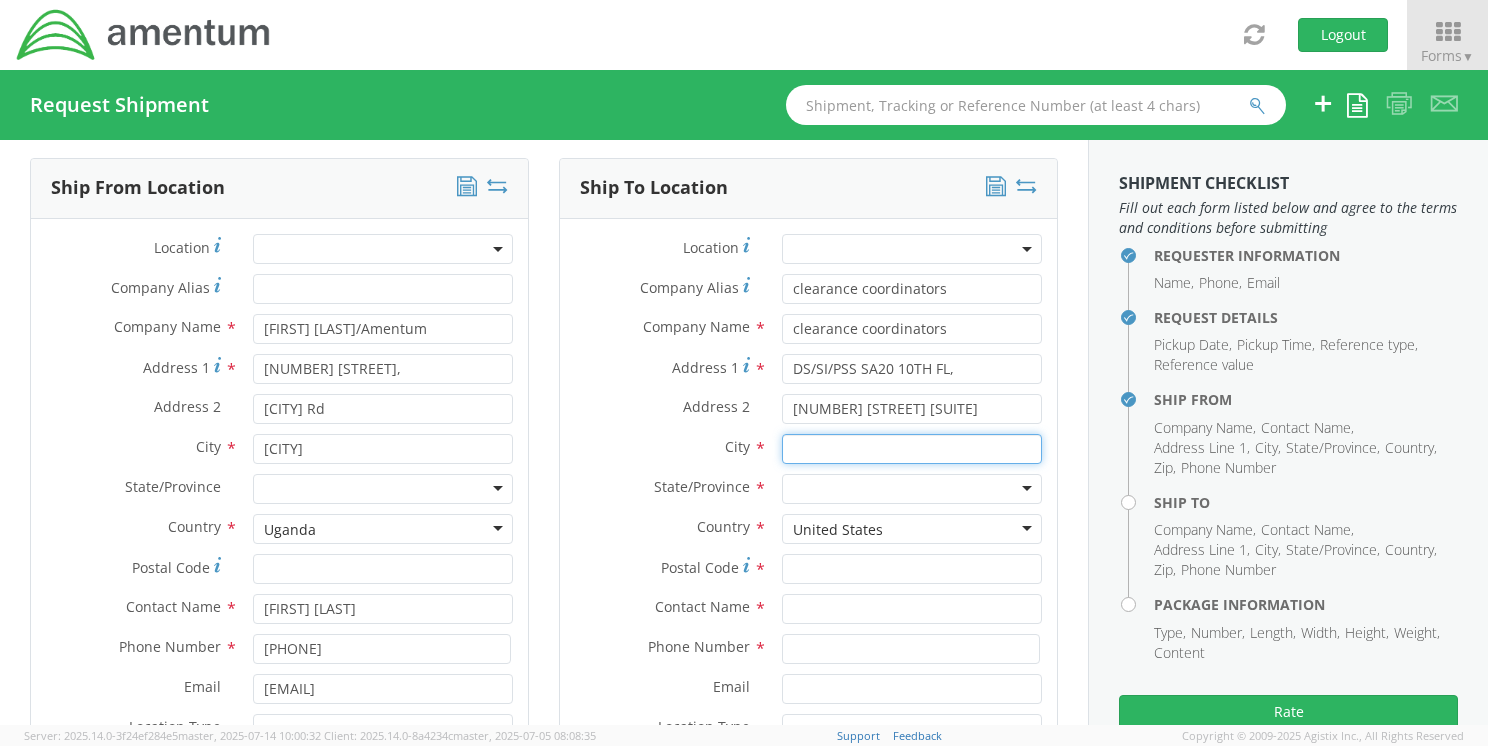 type on "Washington" 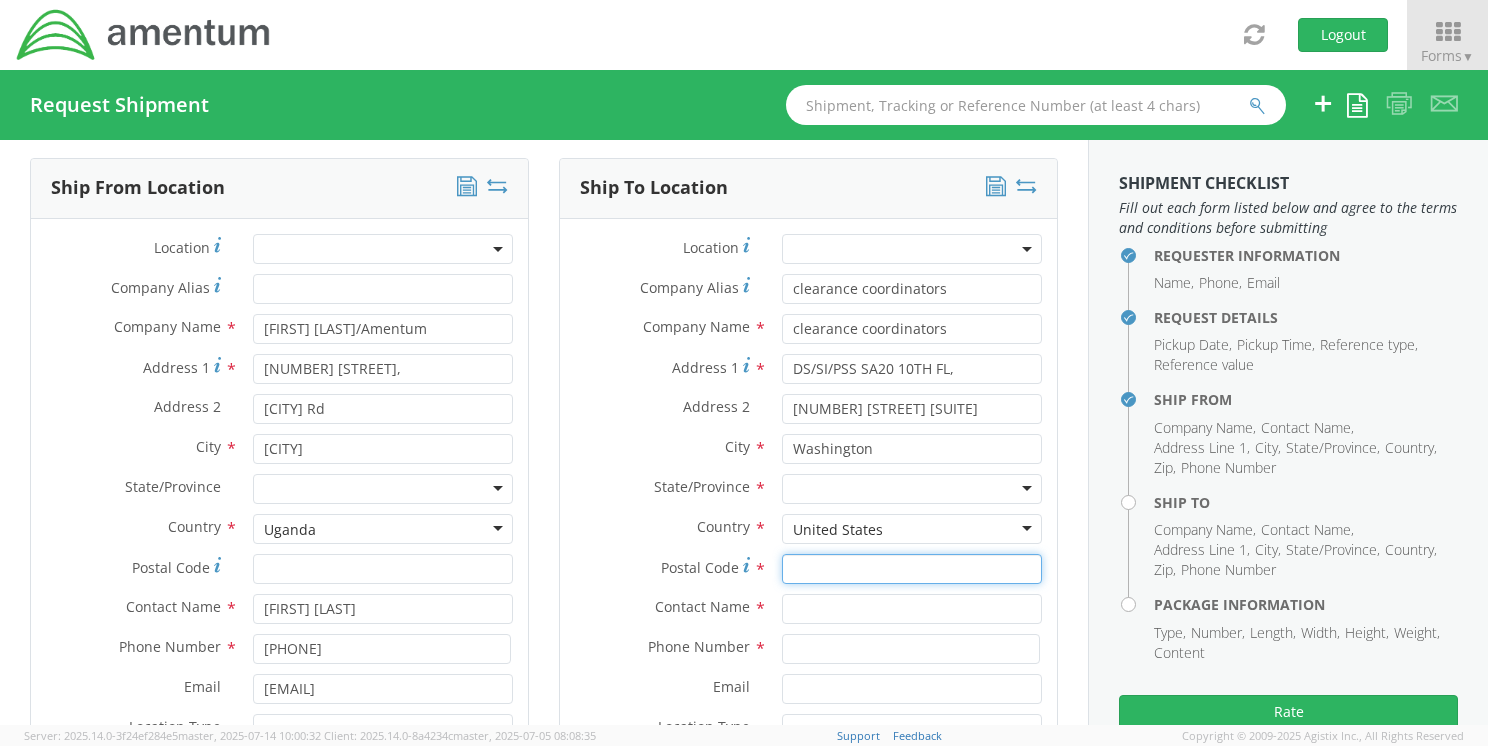 type on "20522" 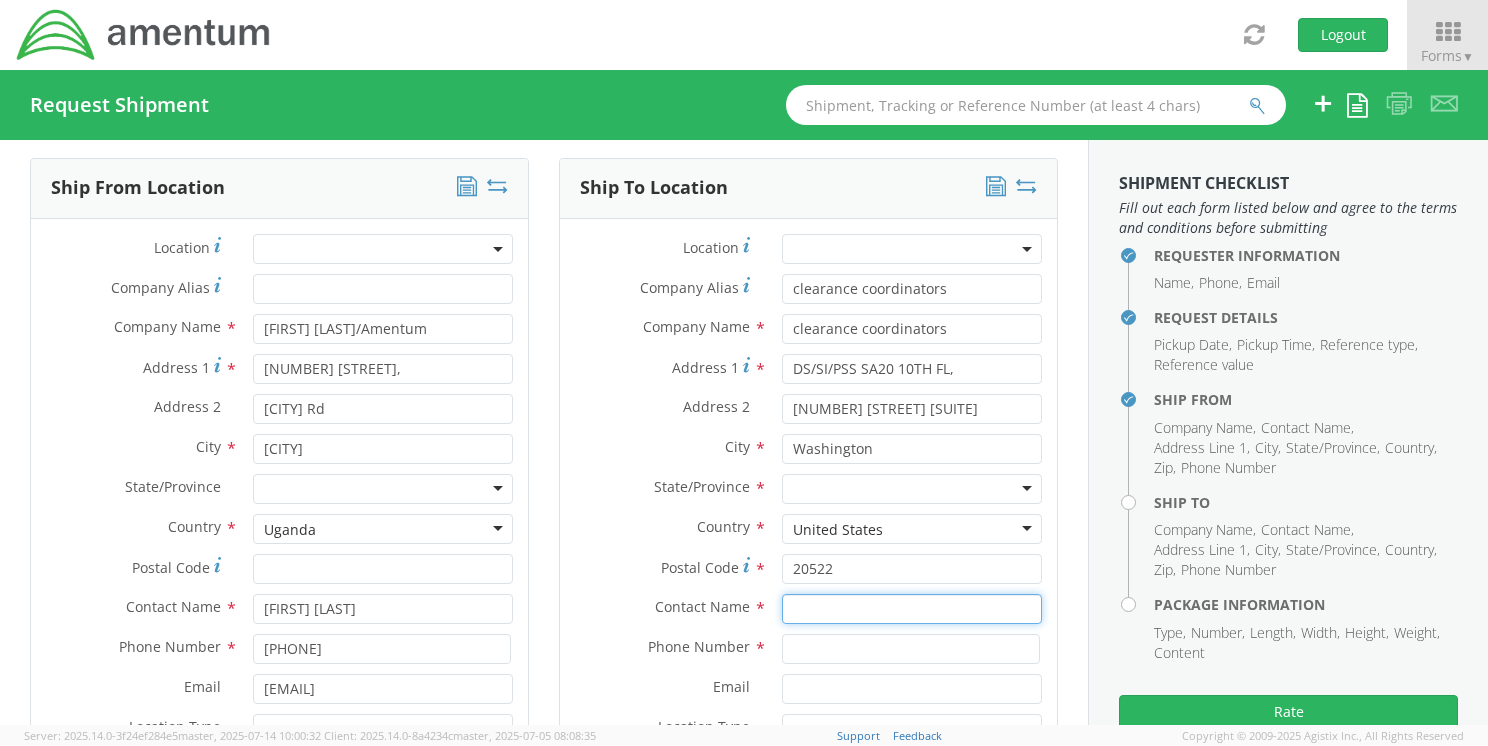 type on "[NAME]" 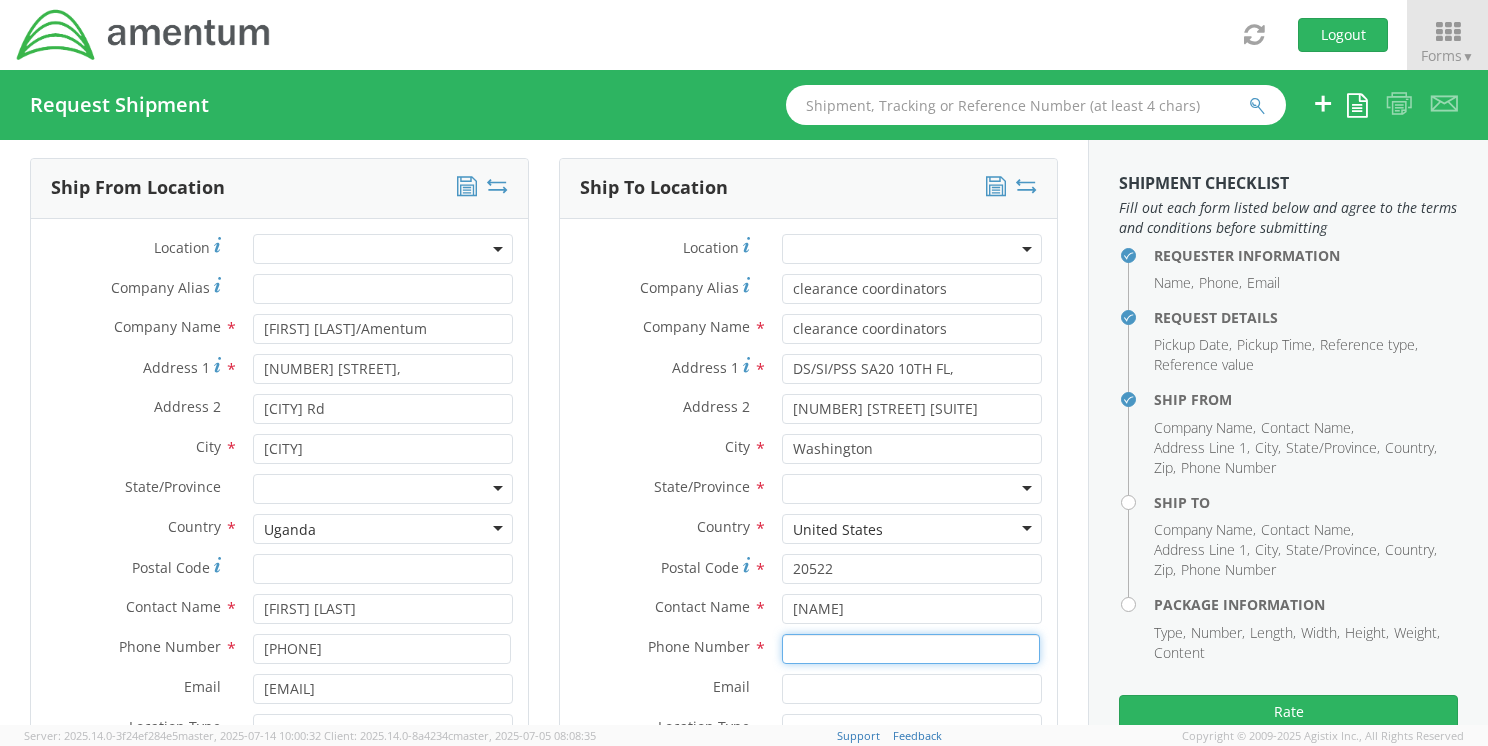 type on "[PHONE]" 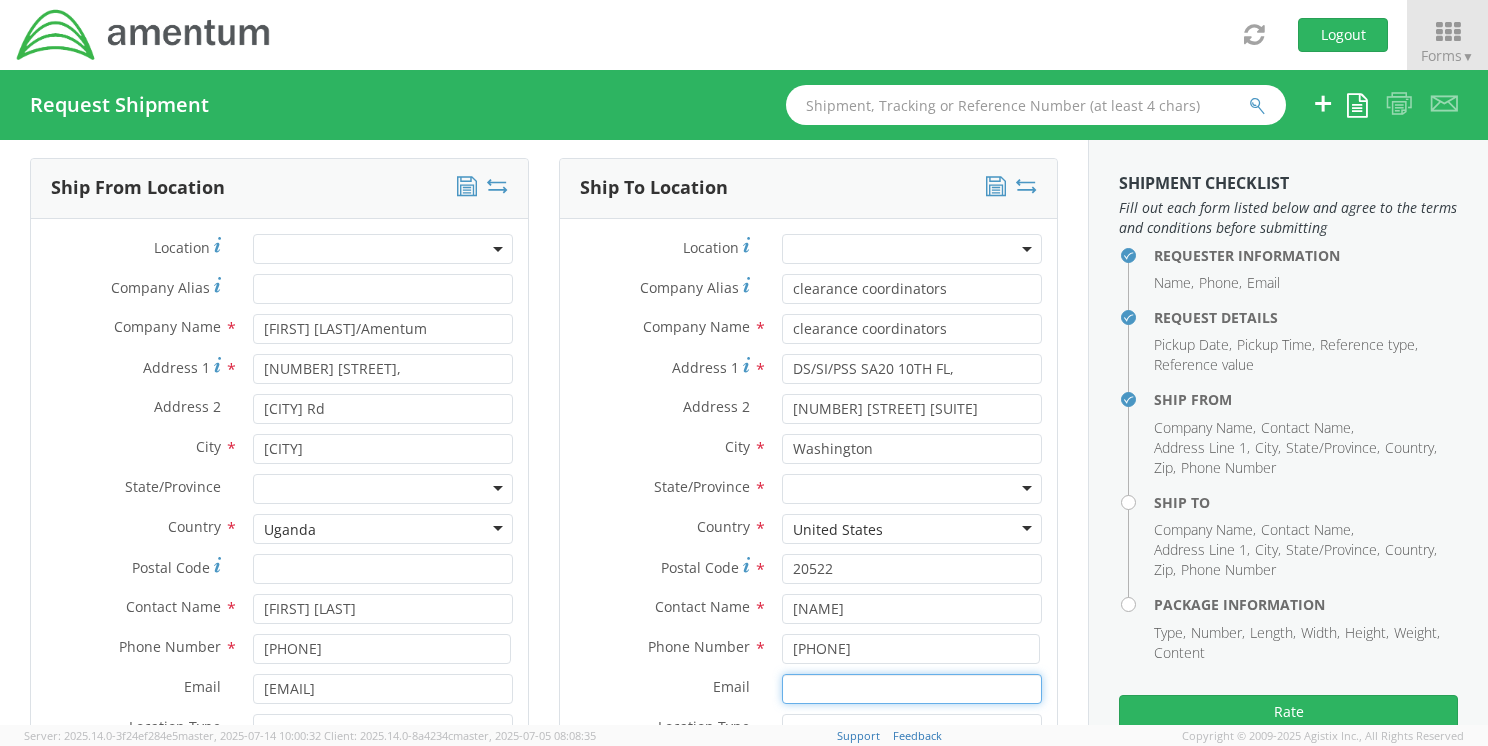 type on "[EMAIL]" 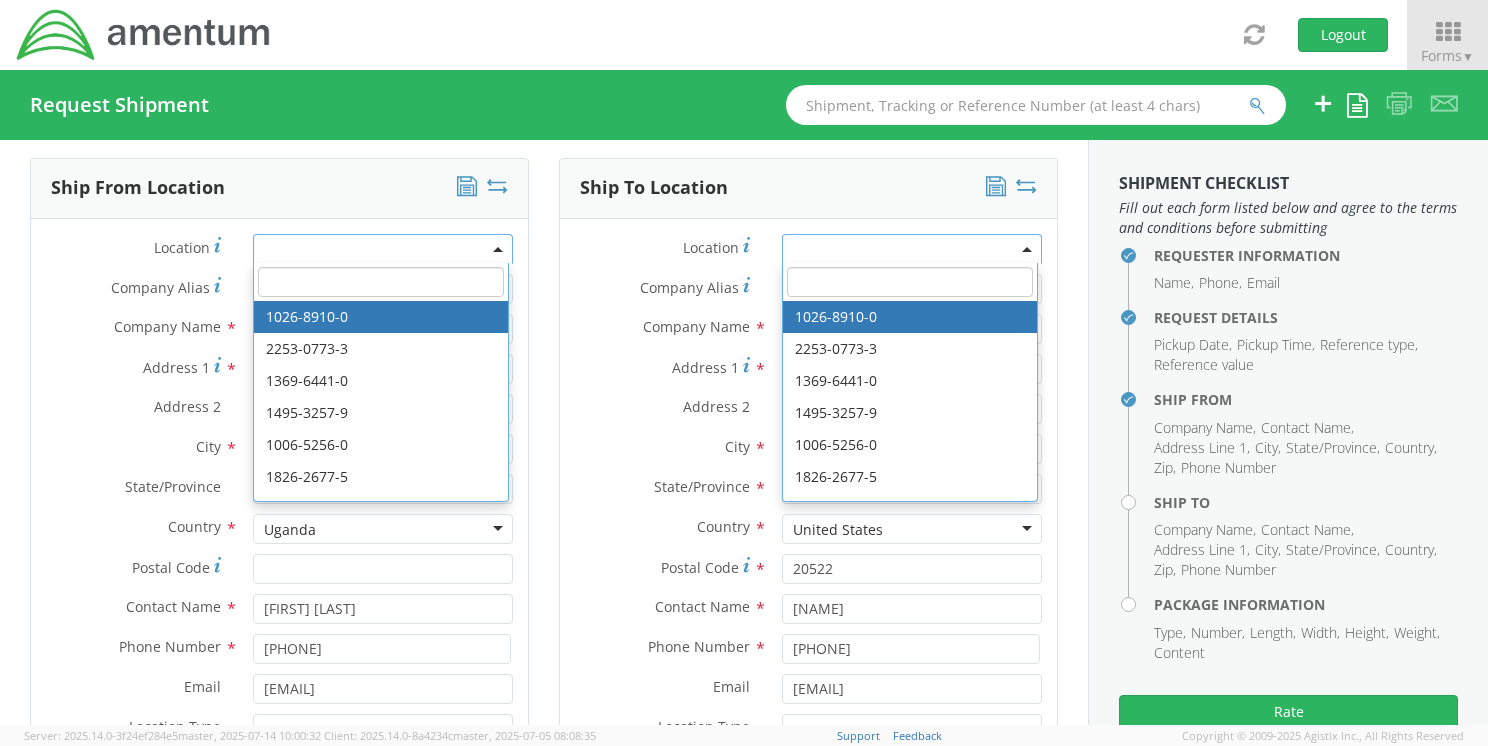 scroll, scrollTop: 904, scrollLeft: 0, axis: vertical 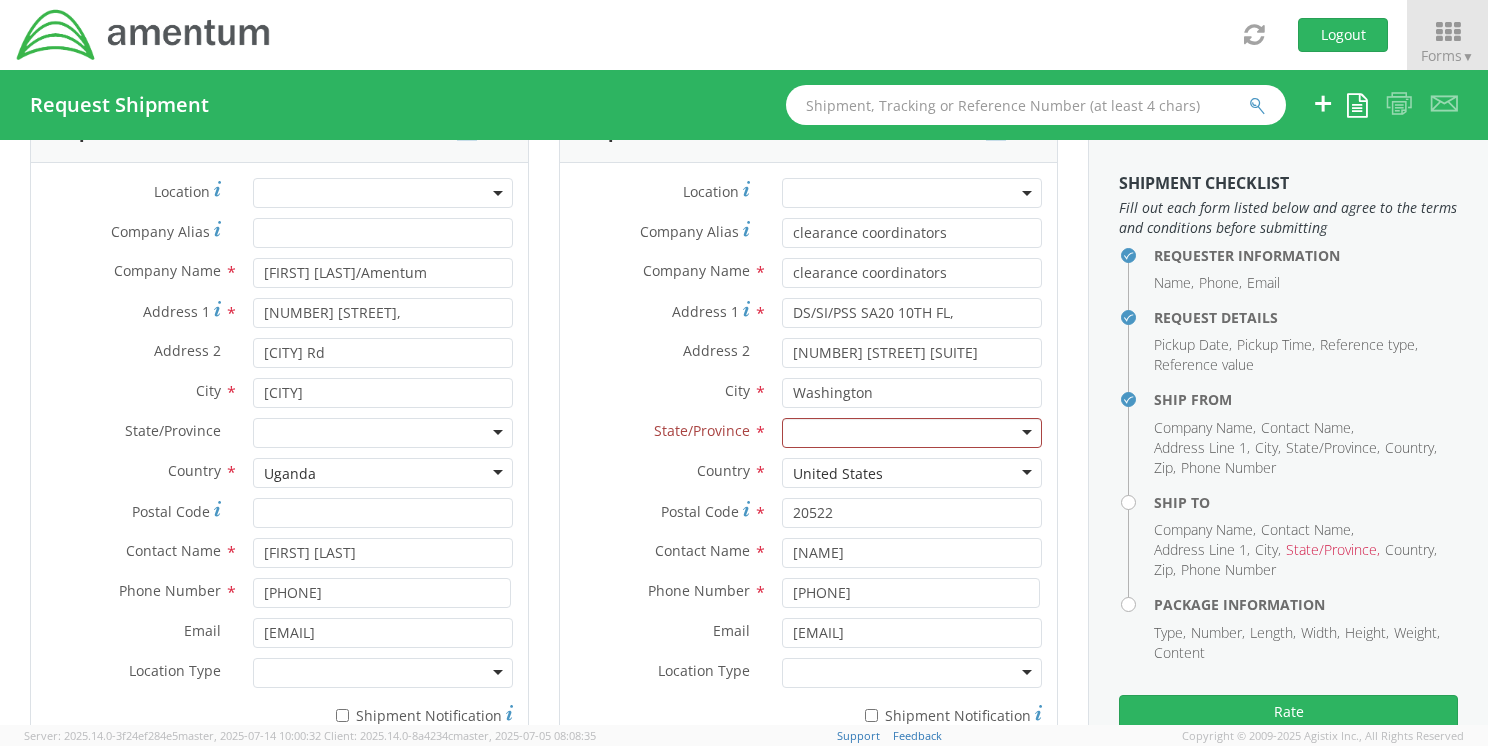 click at bounding box center [912, 433] 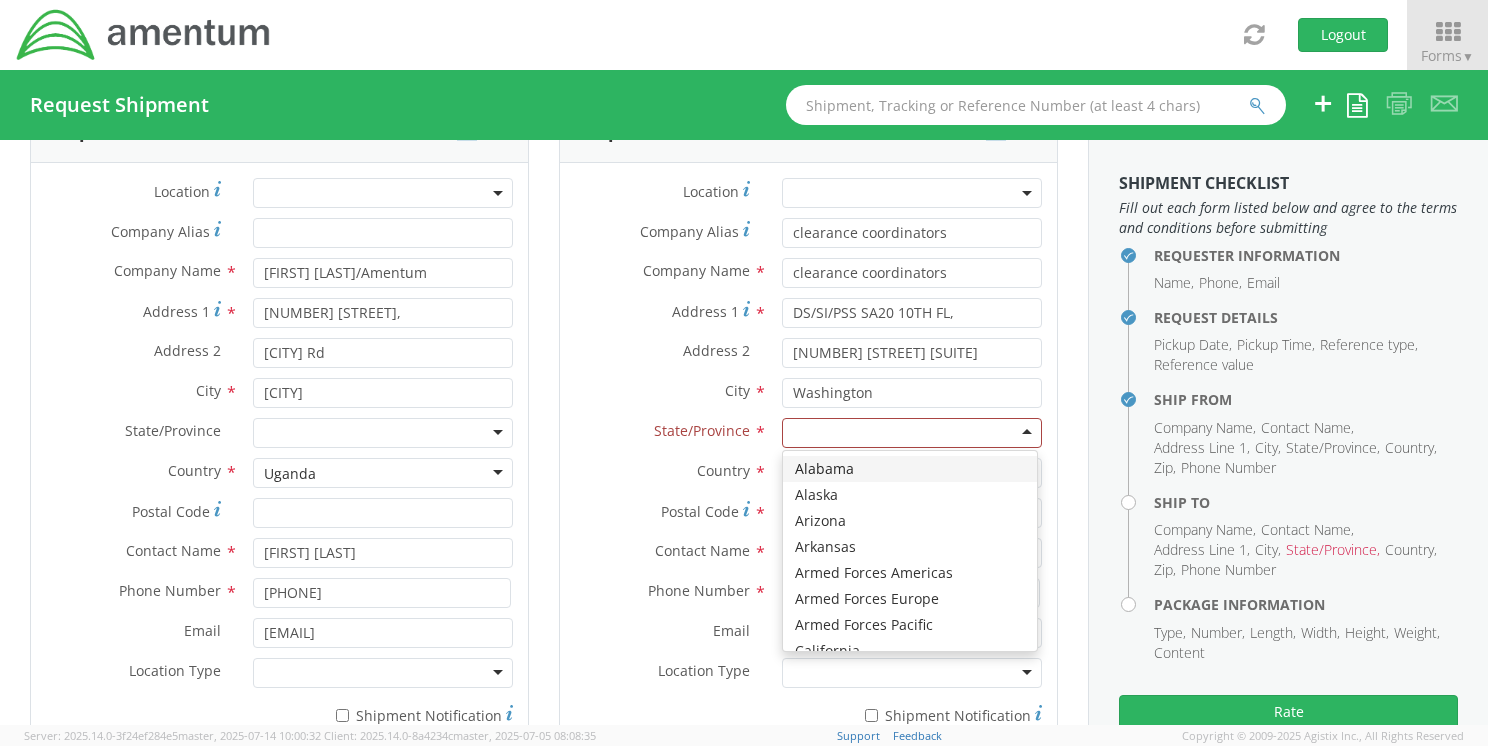 type on "d" 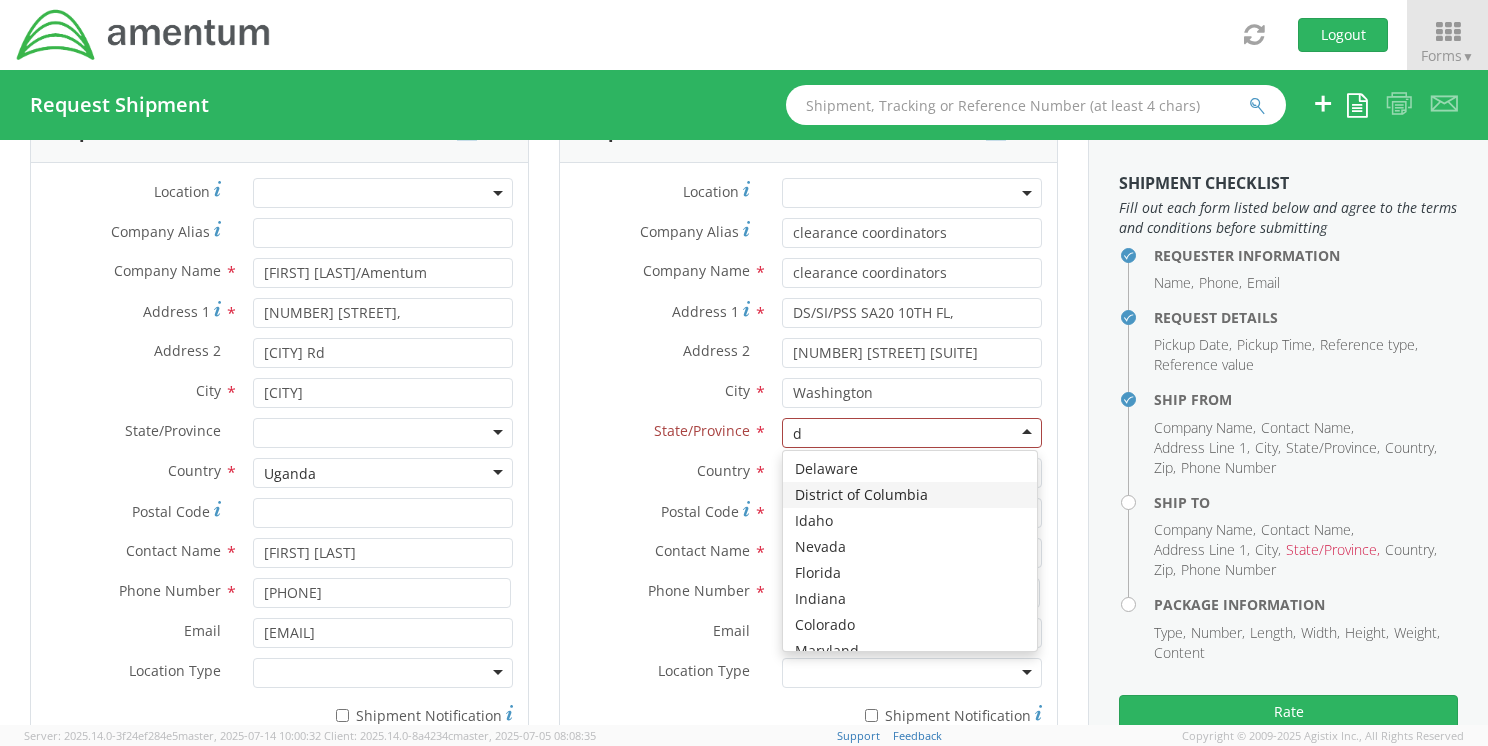 type 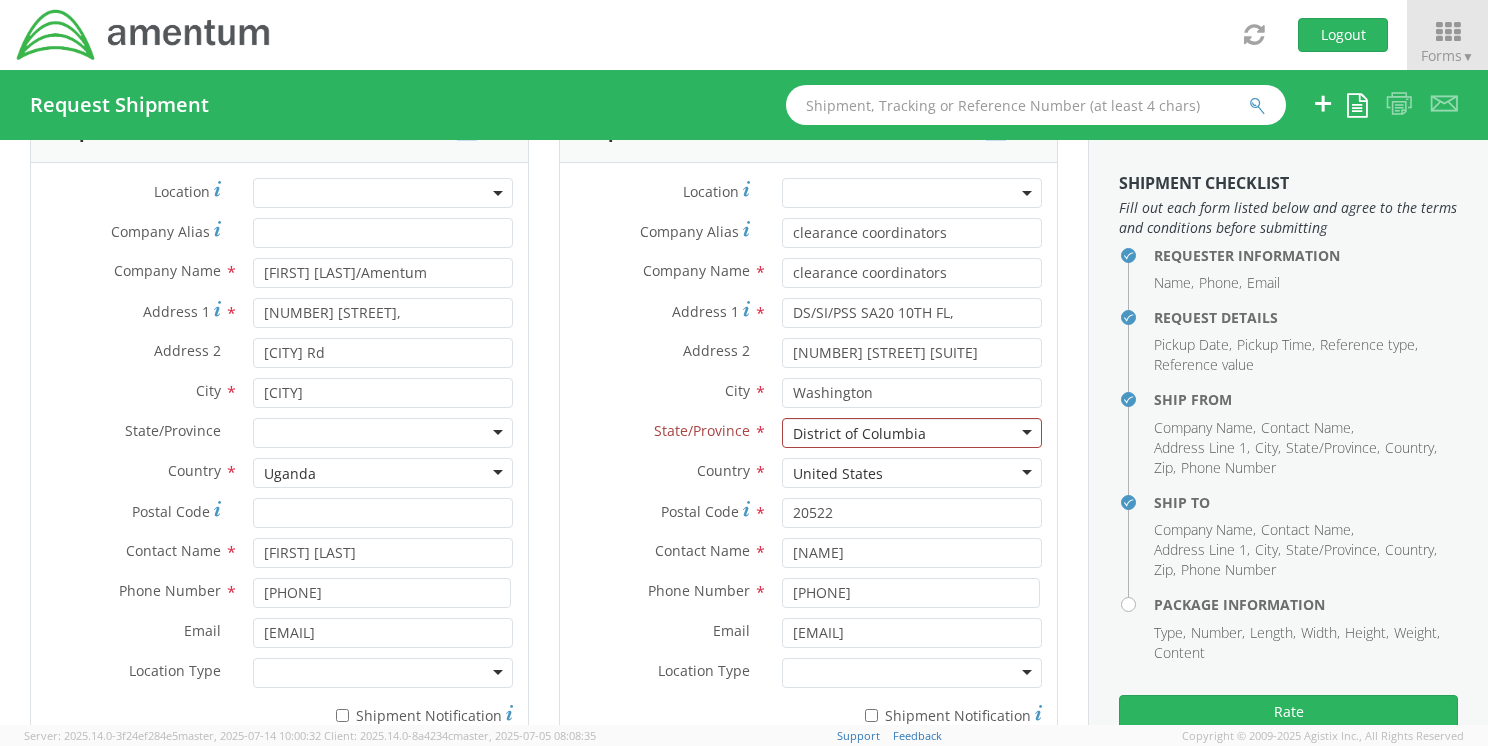 scroll, scrollTop: 0, scrollLeft: 0, axis: both 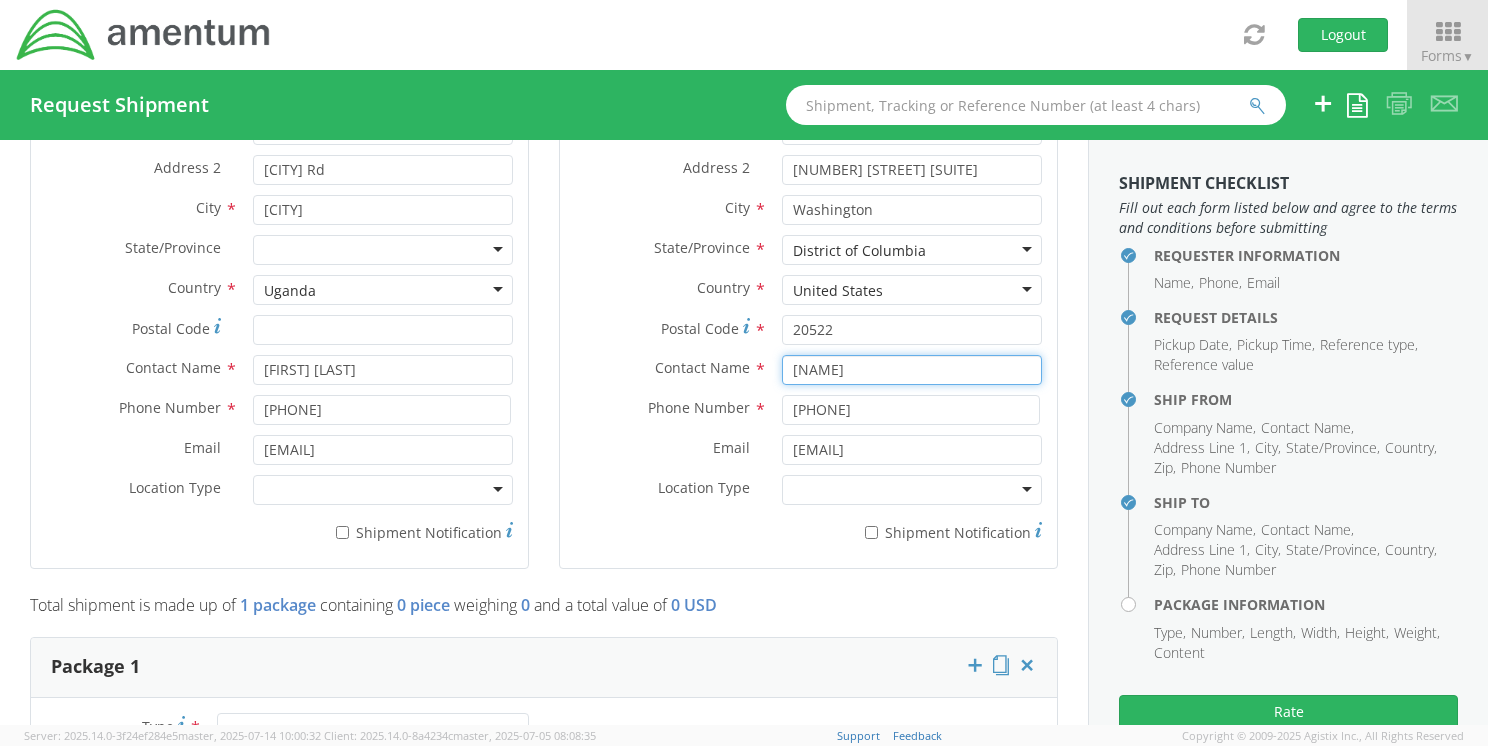 drag, startPoint x: 861, startPoint y: 371, endPoint x: 743, endPoint y: 371, distance: 118 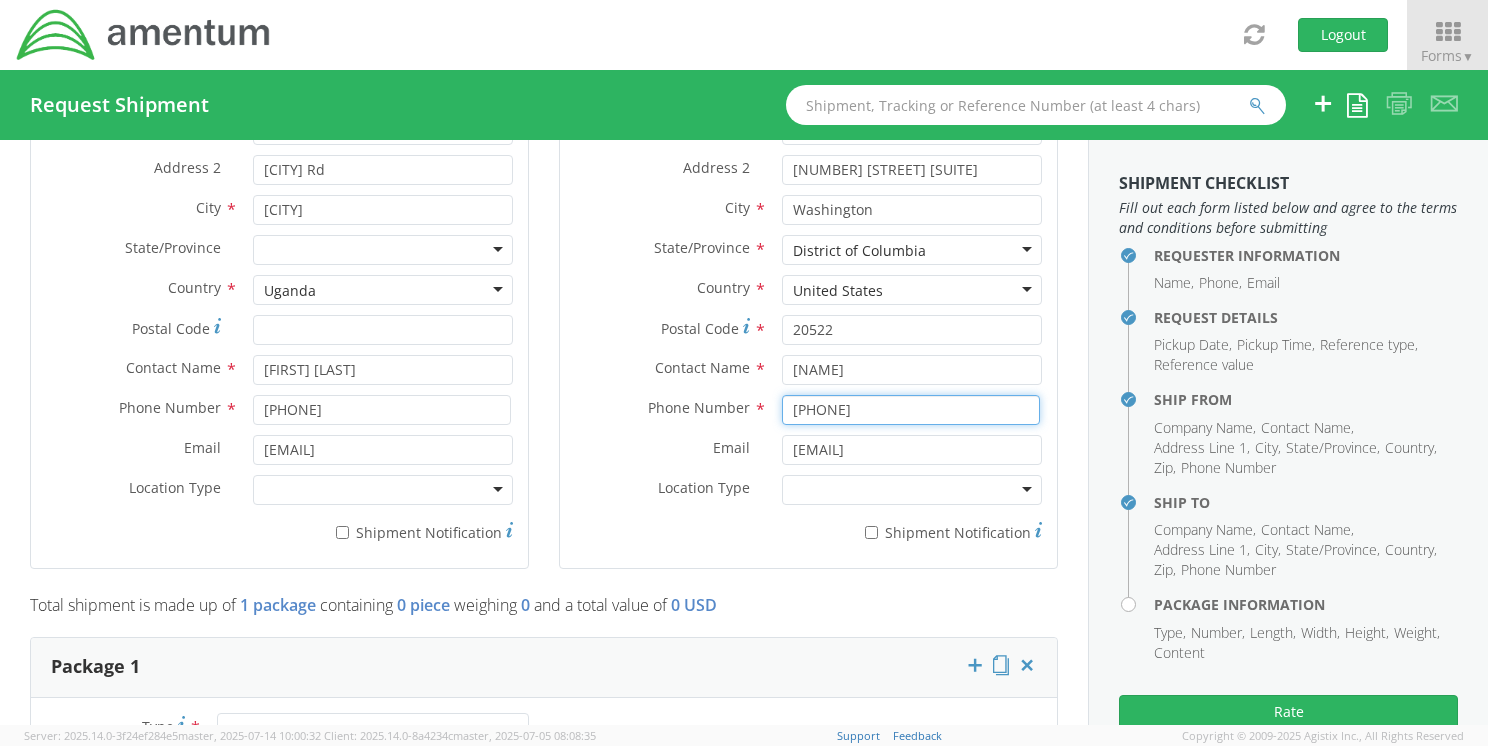 drag, startPoint x: 874, startPoint y: 407, endPoint x: 811, endPoint y: 405, distance: 63.03174 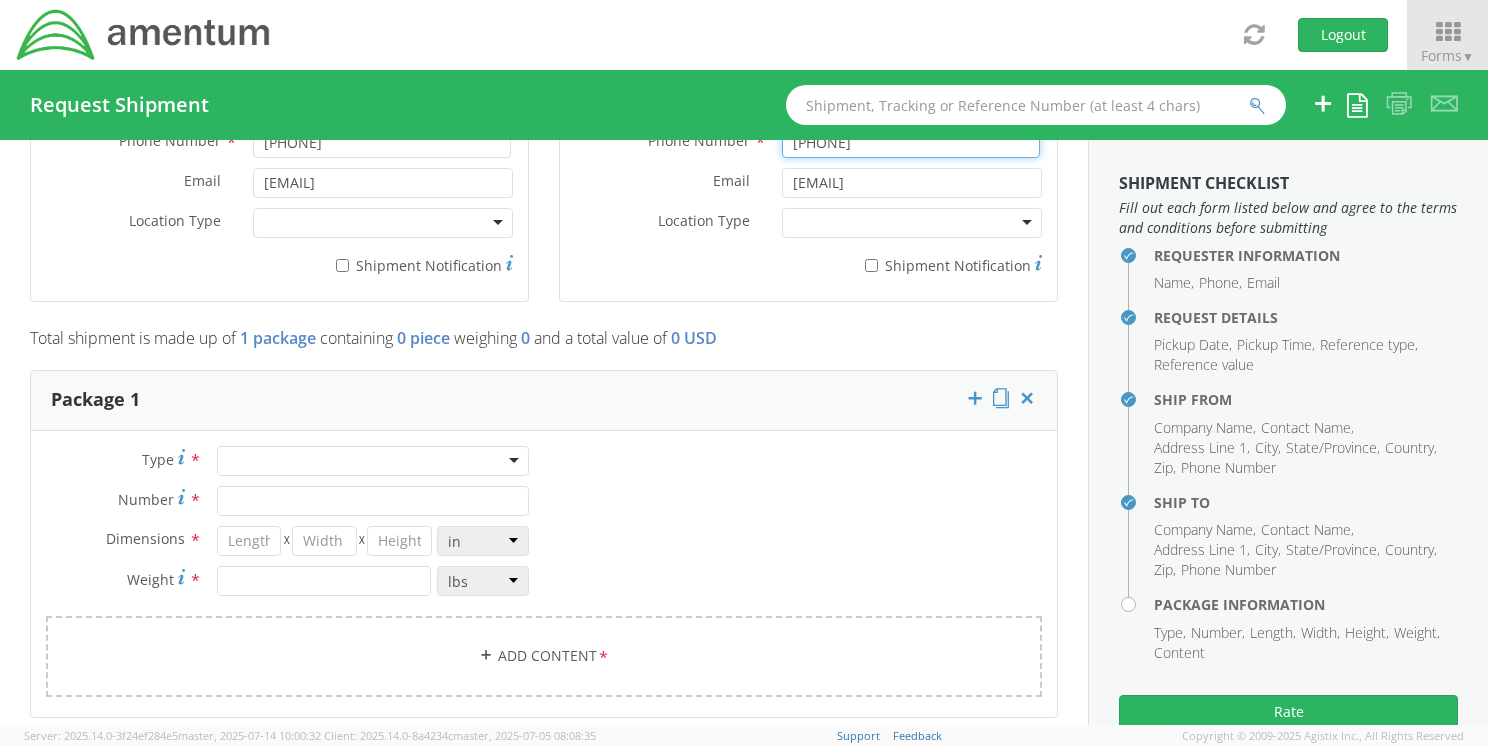 scroll, scrollTop: 1473, scrollLeft: 0, axis: vertical 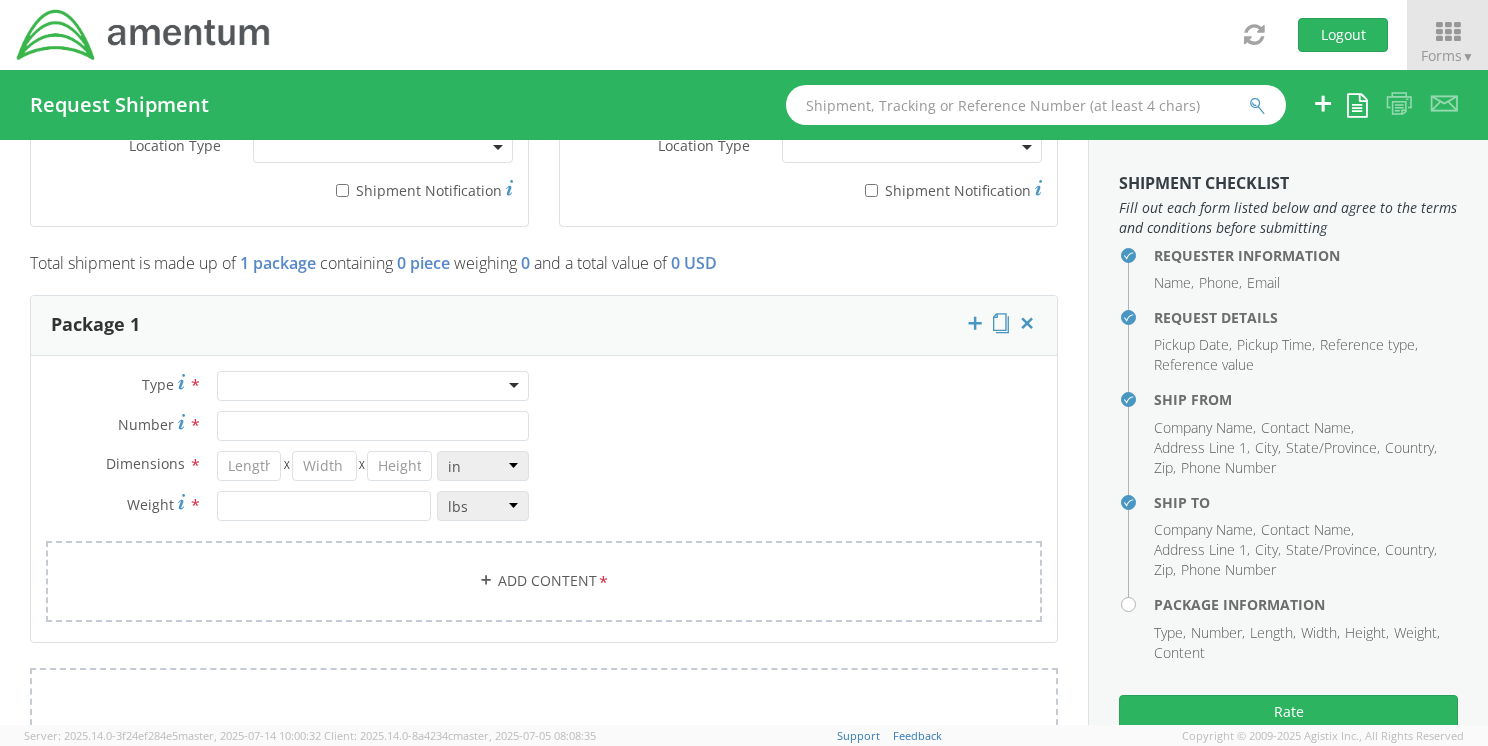 type on "[PHONE]" 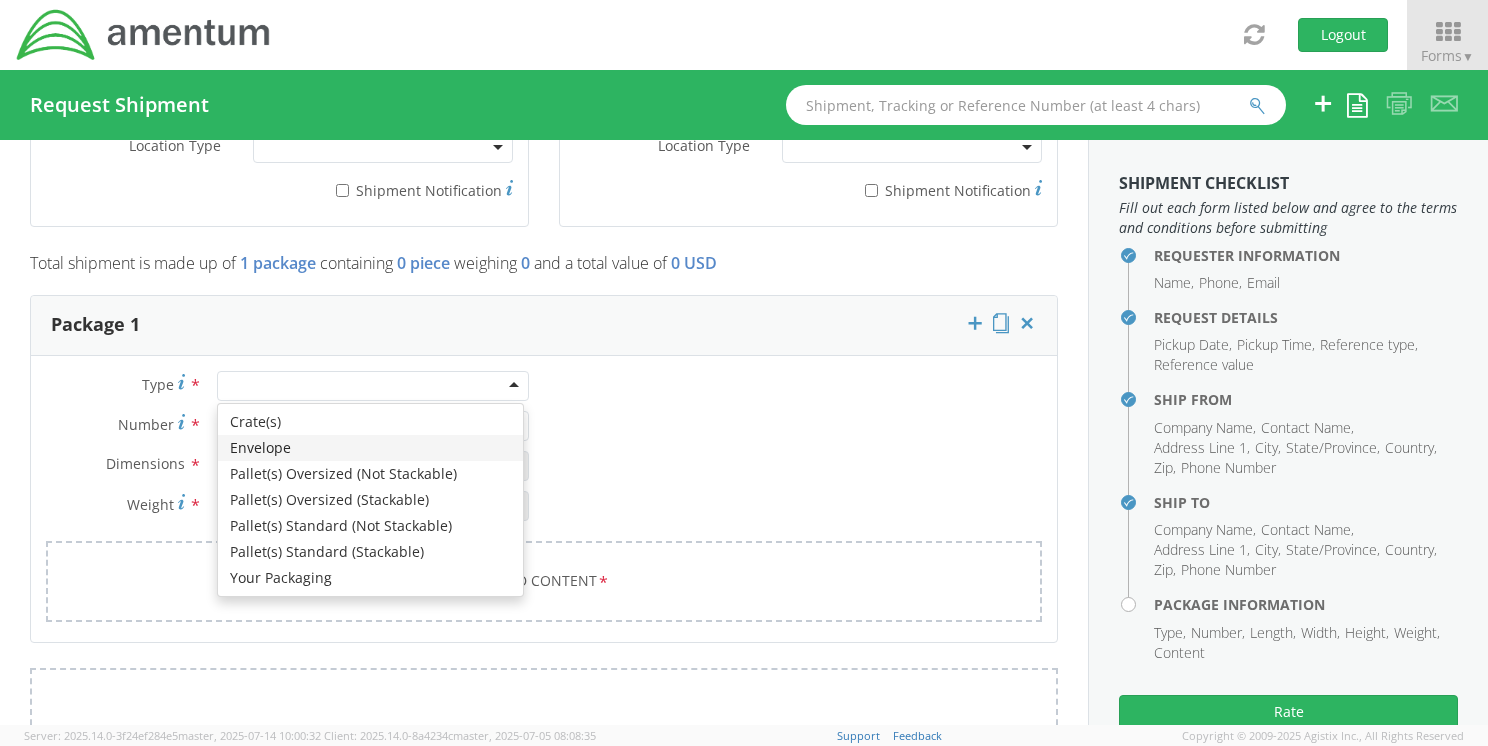 type on "1" 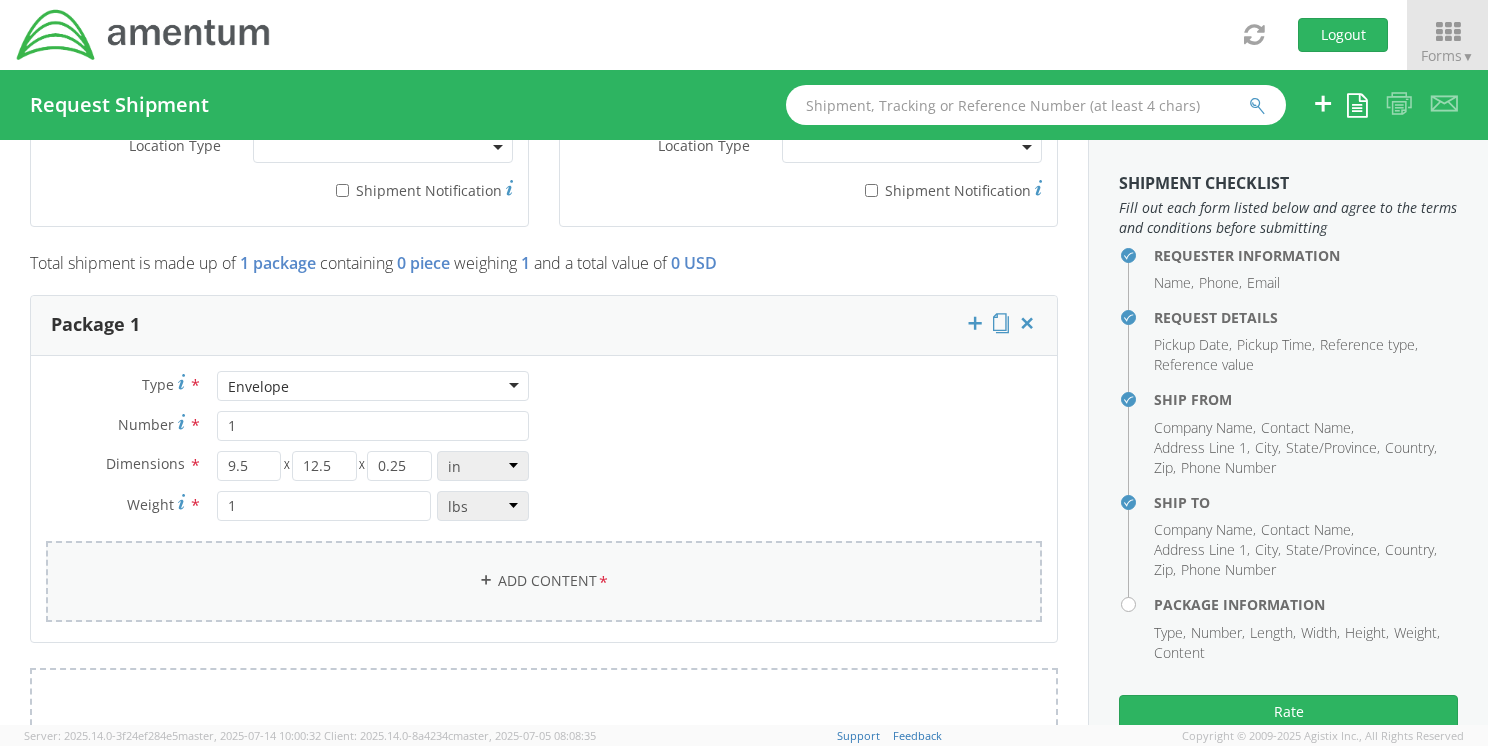 click on "Add Content  *" at bounding box center (544, 581) 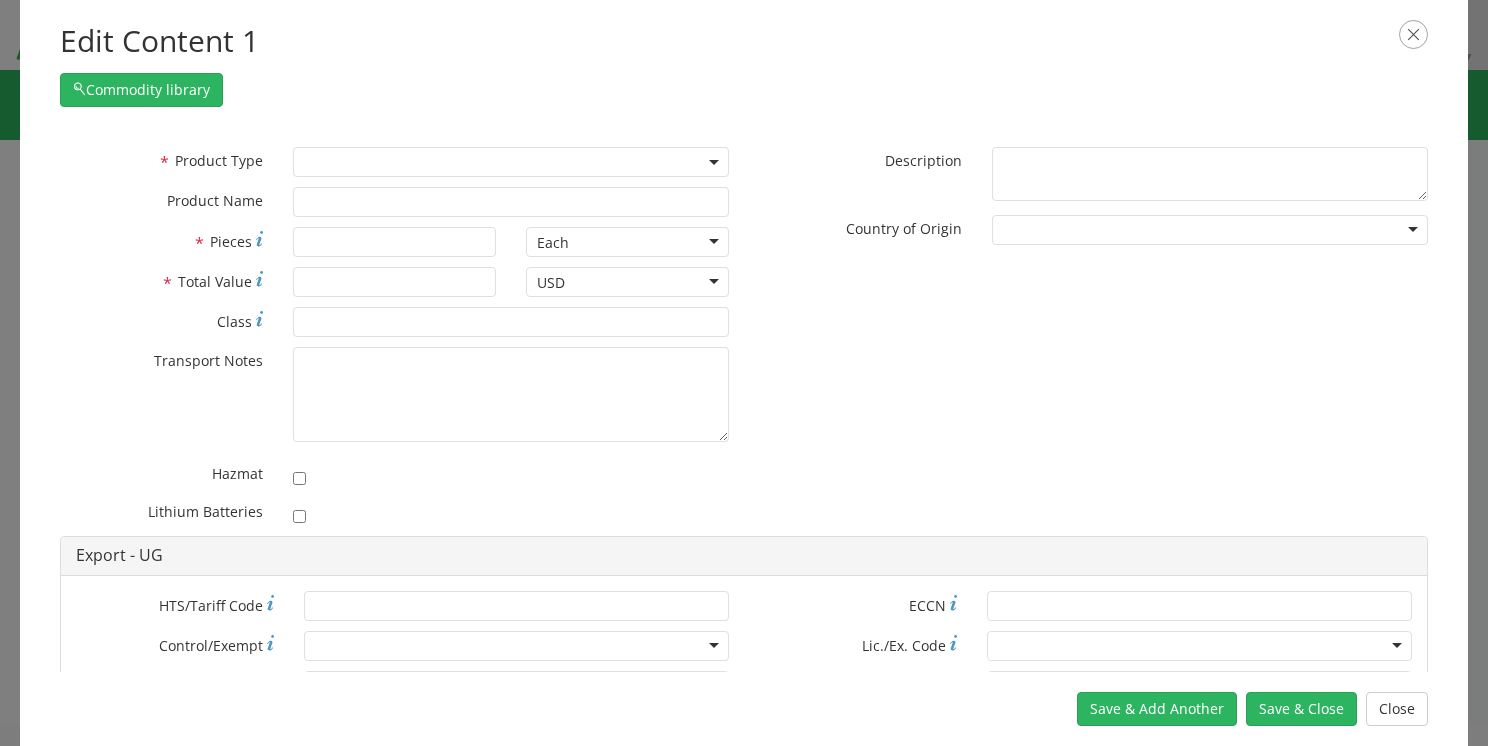 click at bounding box center (511, 162) 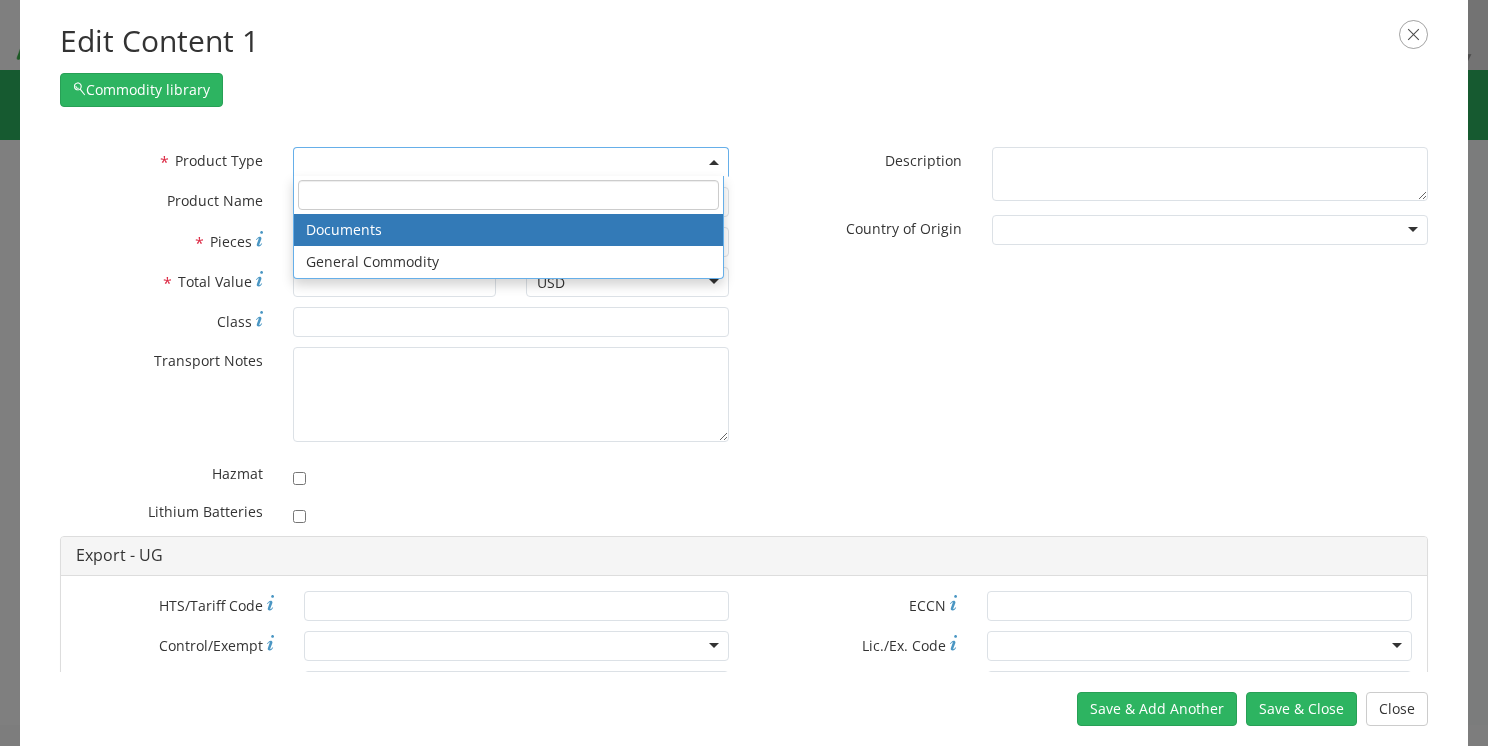 select on "DOCUMENT" 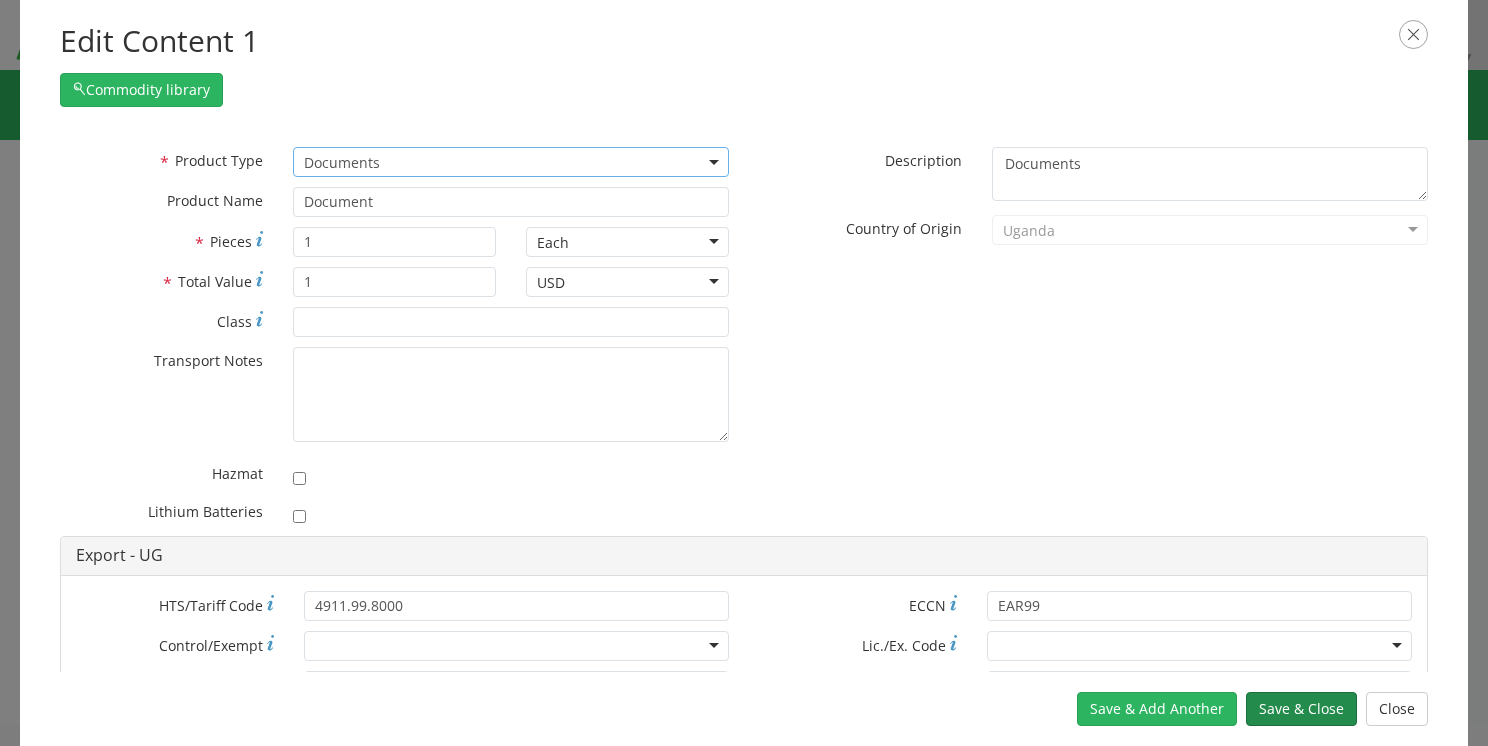 click on "Save & Close" at bounding box center [1301, 709] 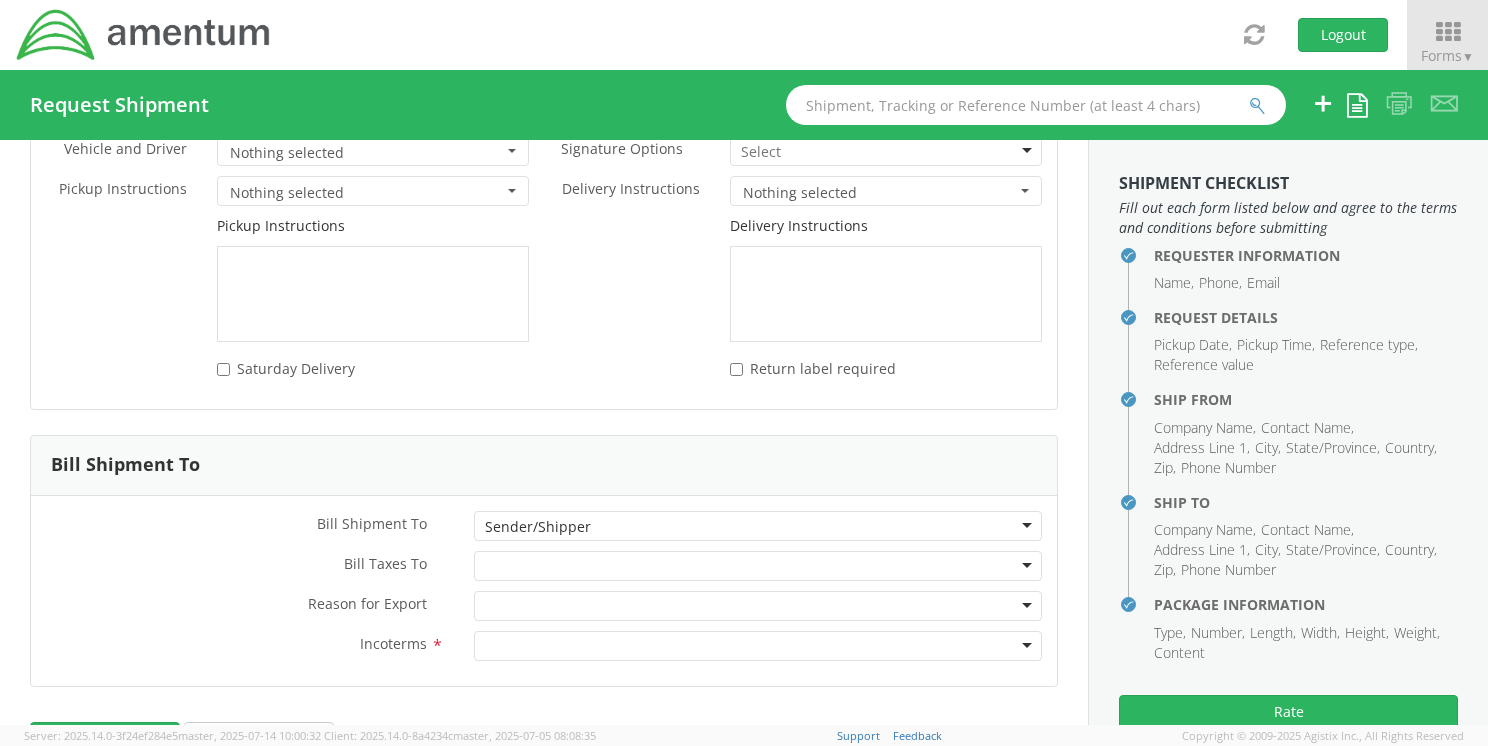 scroll, scrollTop: 2900, scrollLeft: 0, axis: vertical 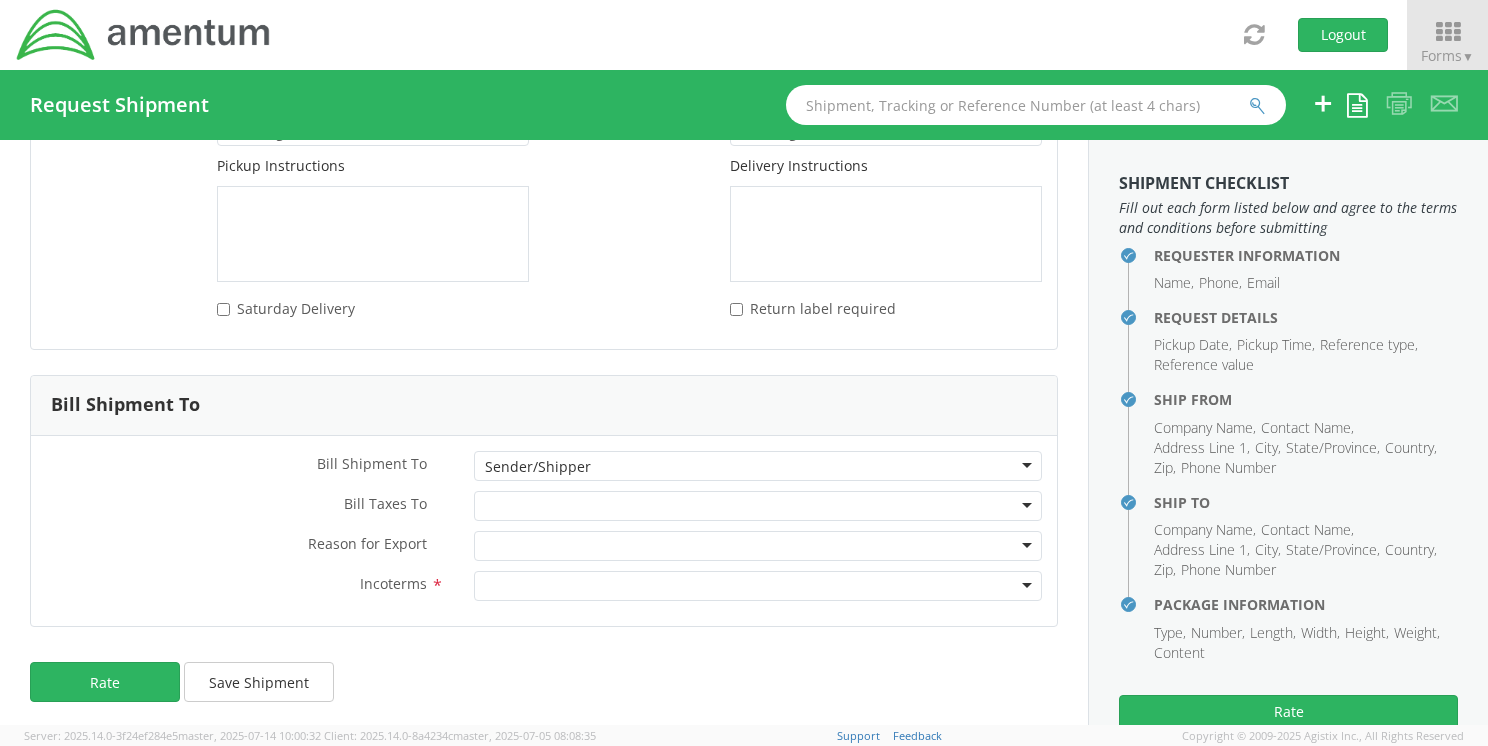 click at bounding box center (758, 586) 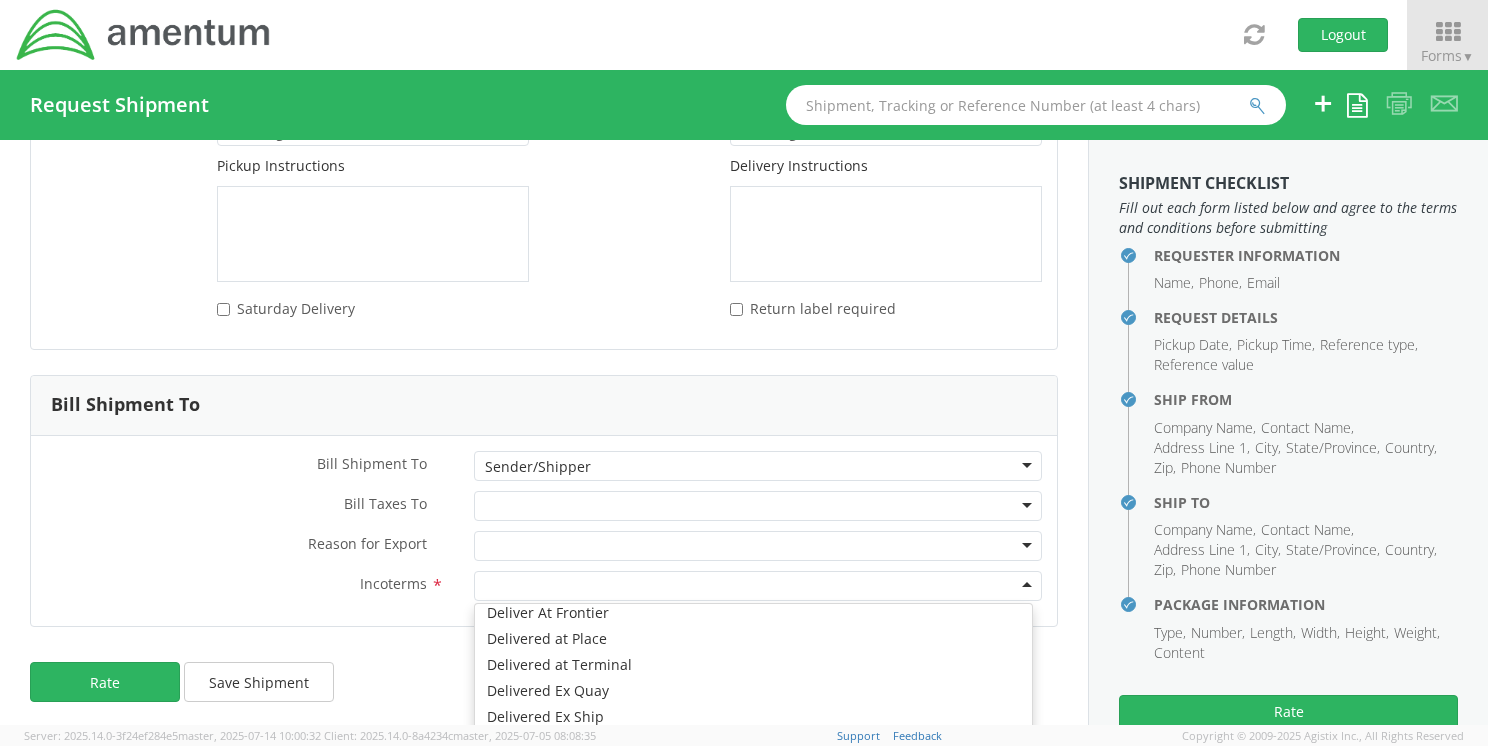 scroll, scrollTop: 169, scrollLeft: 0, axis: vertical 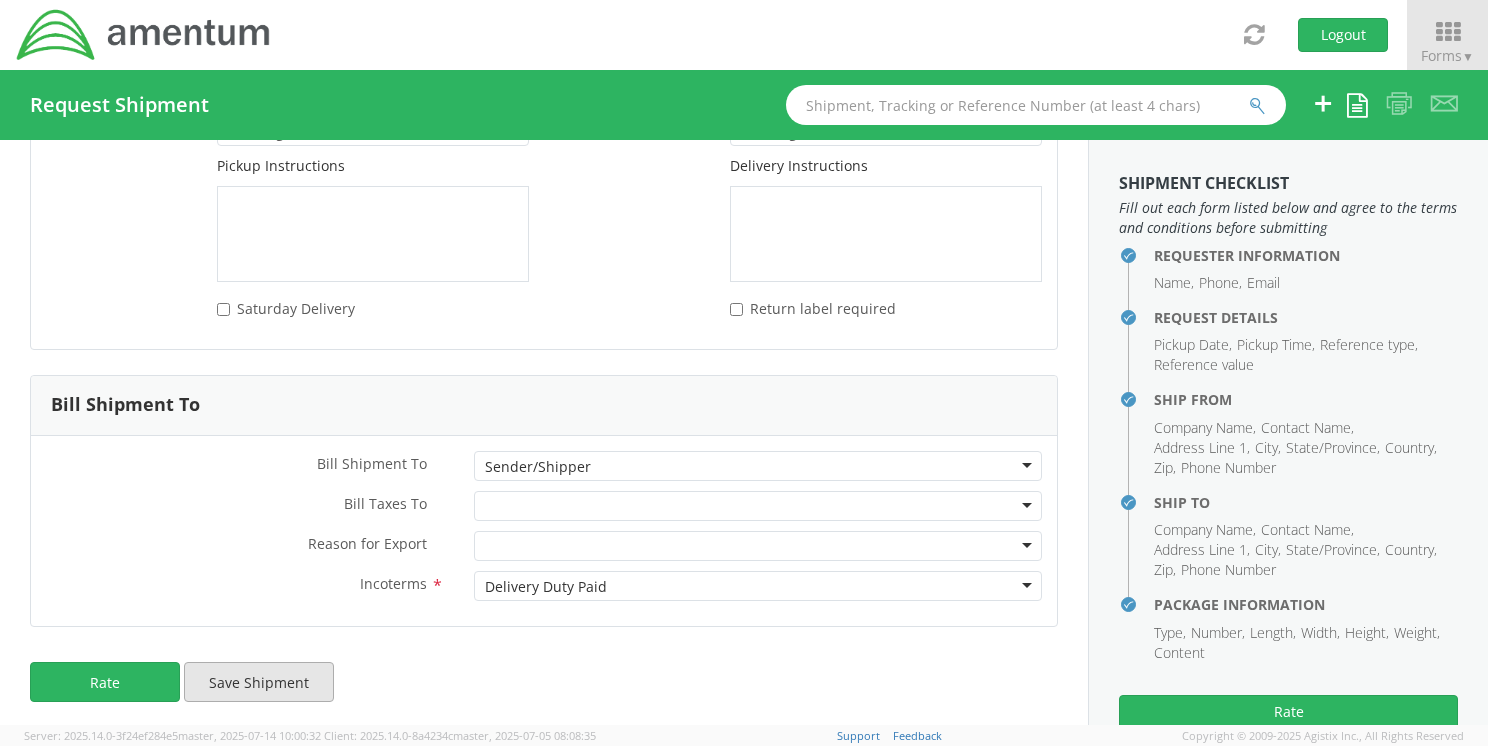 click on "Save Shipment" at bounding box center [259, 682] 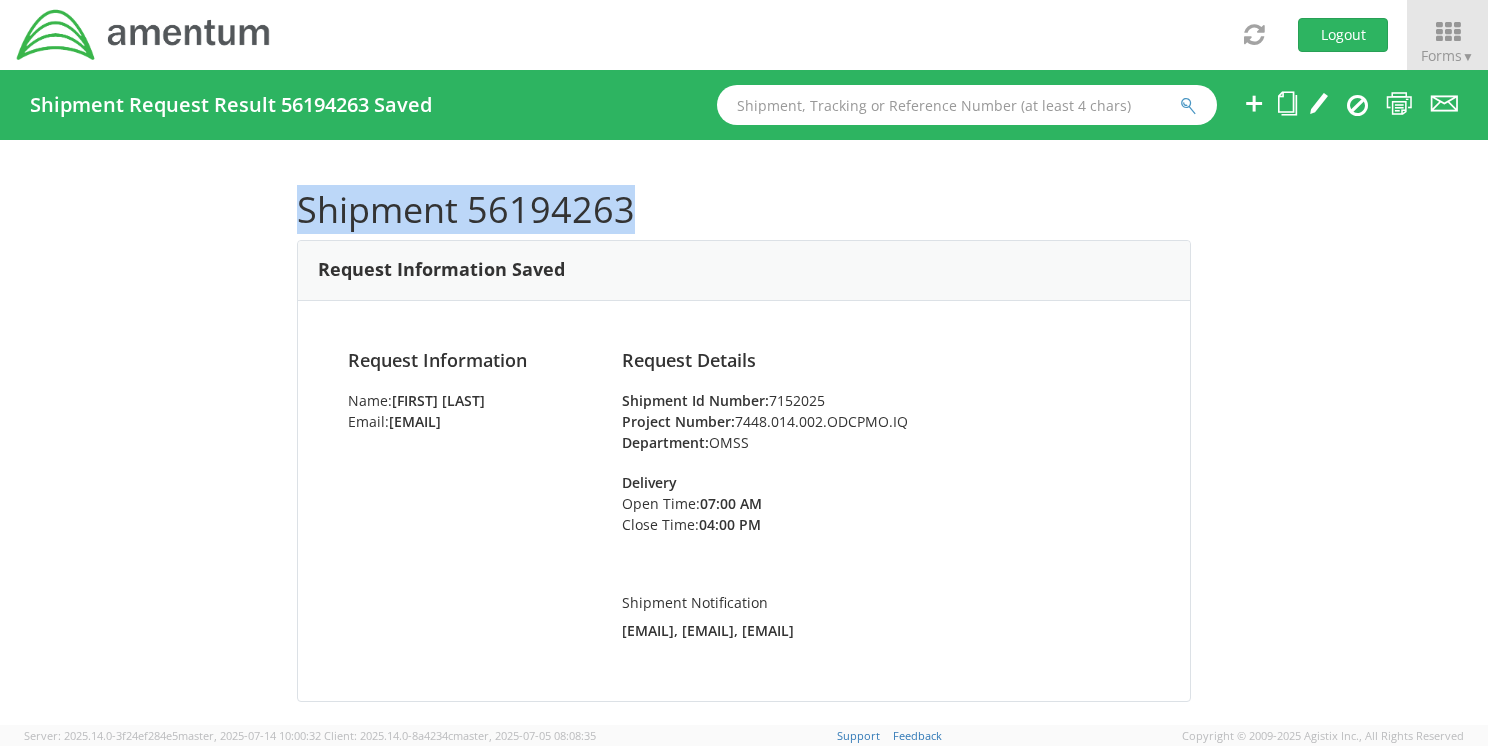 drag, startPoint x: 621, startPoint y: 212, endPoint x: 252, endPoint y: 198, distance: 369.26547 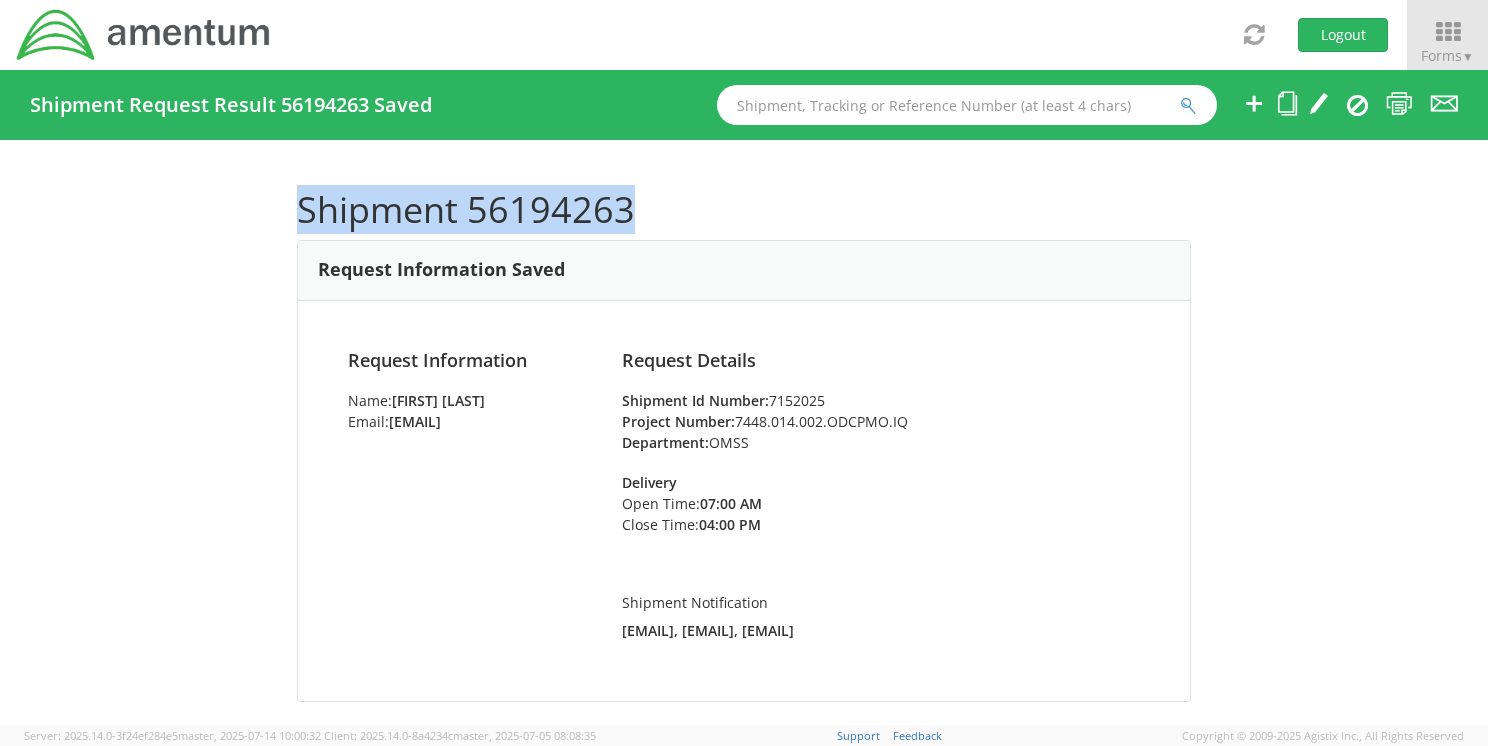 drag, startPoint x: 252, startPoint y: 198, endPoint x: 351, endPoint y: 202, distance: 99.08077 